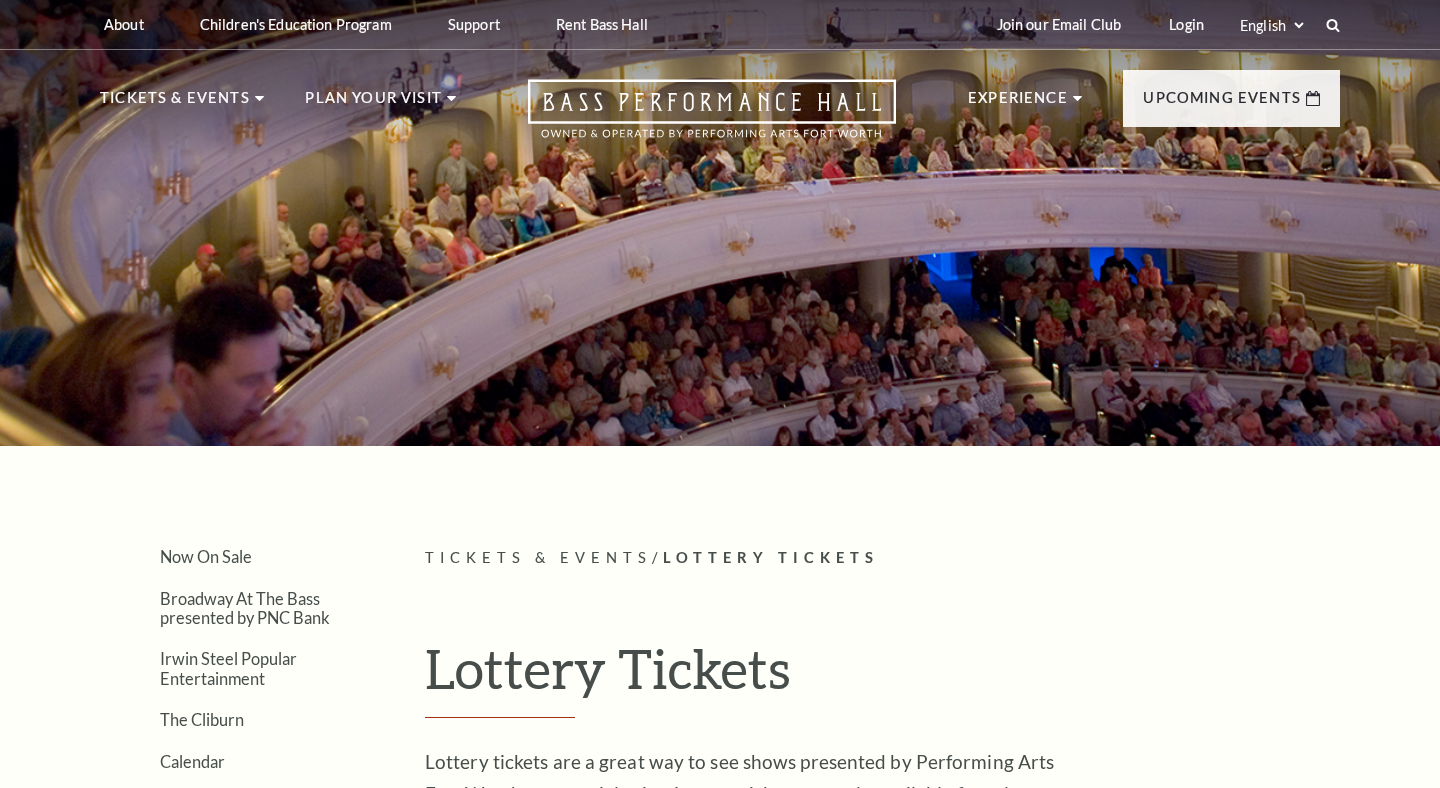 scroll, scrollTop: 0, scrollLeft: 0, axis: both 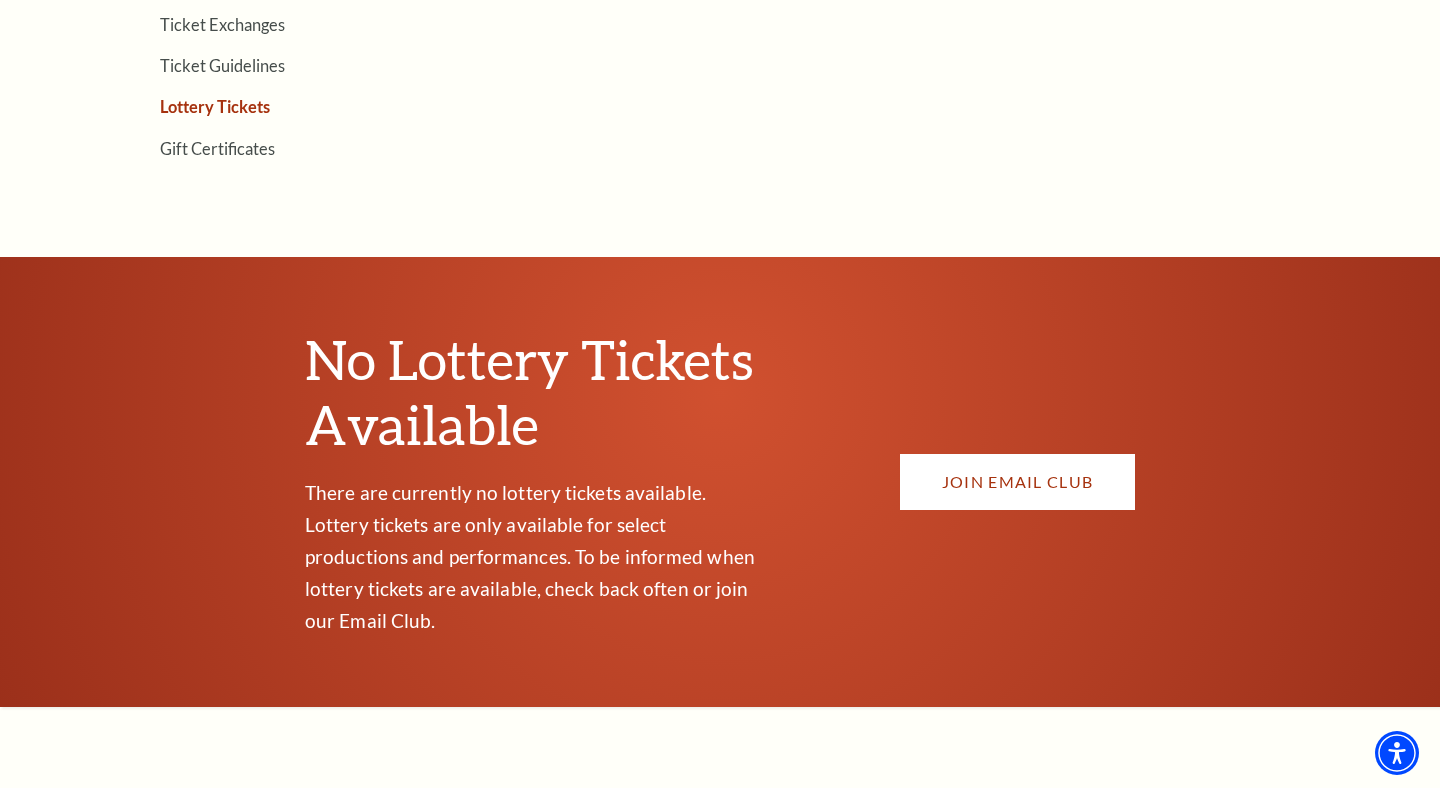 click on "JOIN EMAIL CLUB" at bounding box center (1017, 482) 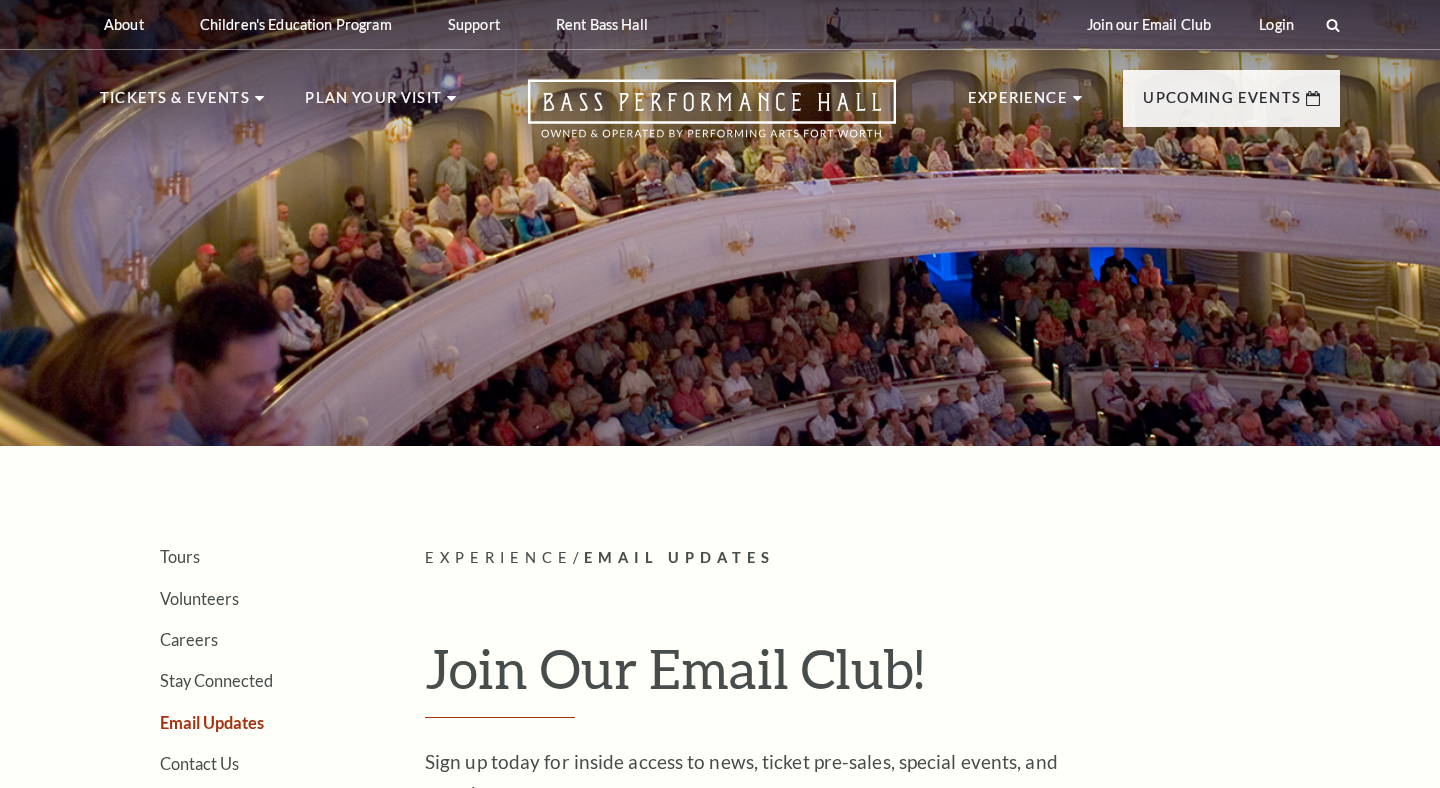 scroll, scrollTop: 0, scrollLeft: 0, axis: both 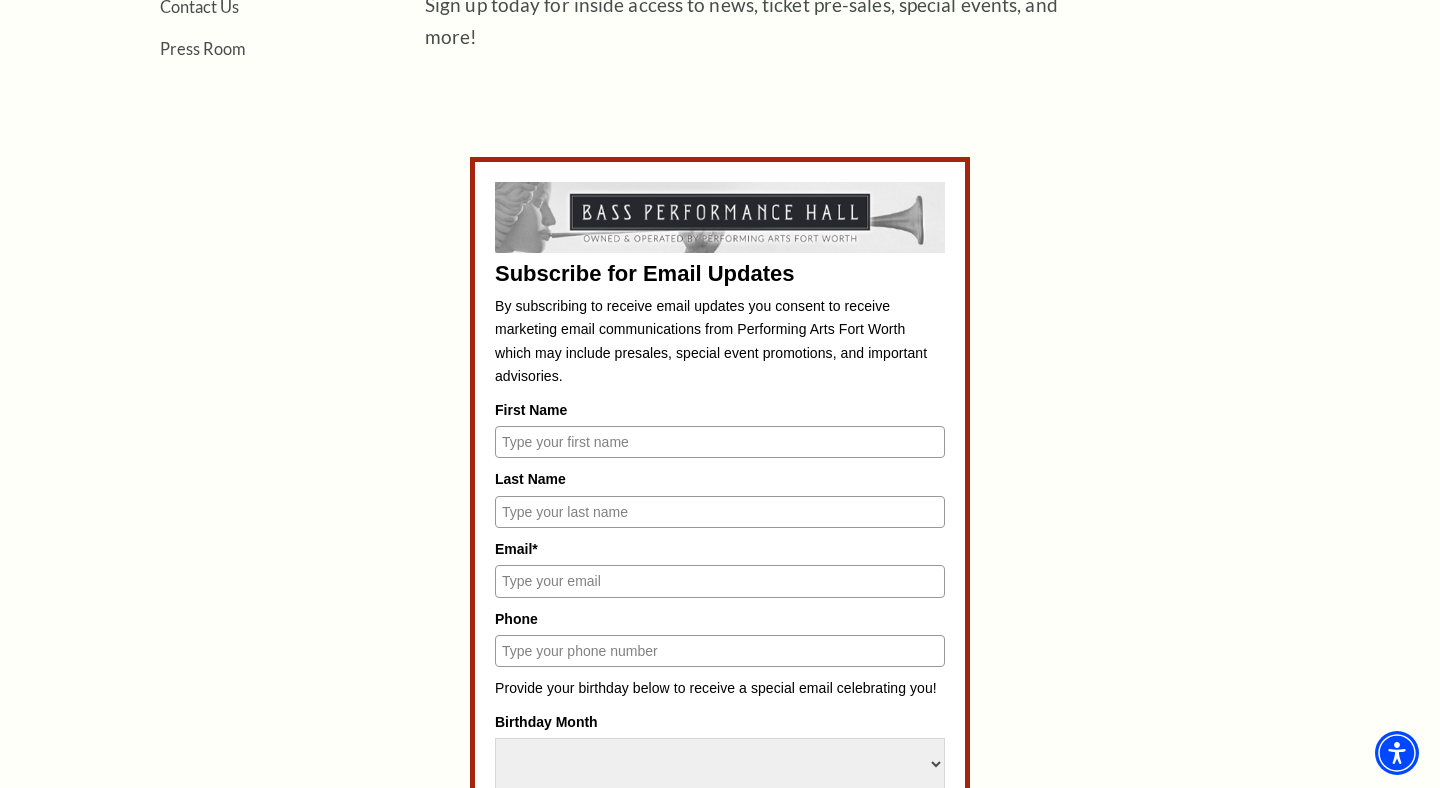click on "First Name" at bounding box center (720, 442) 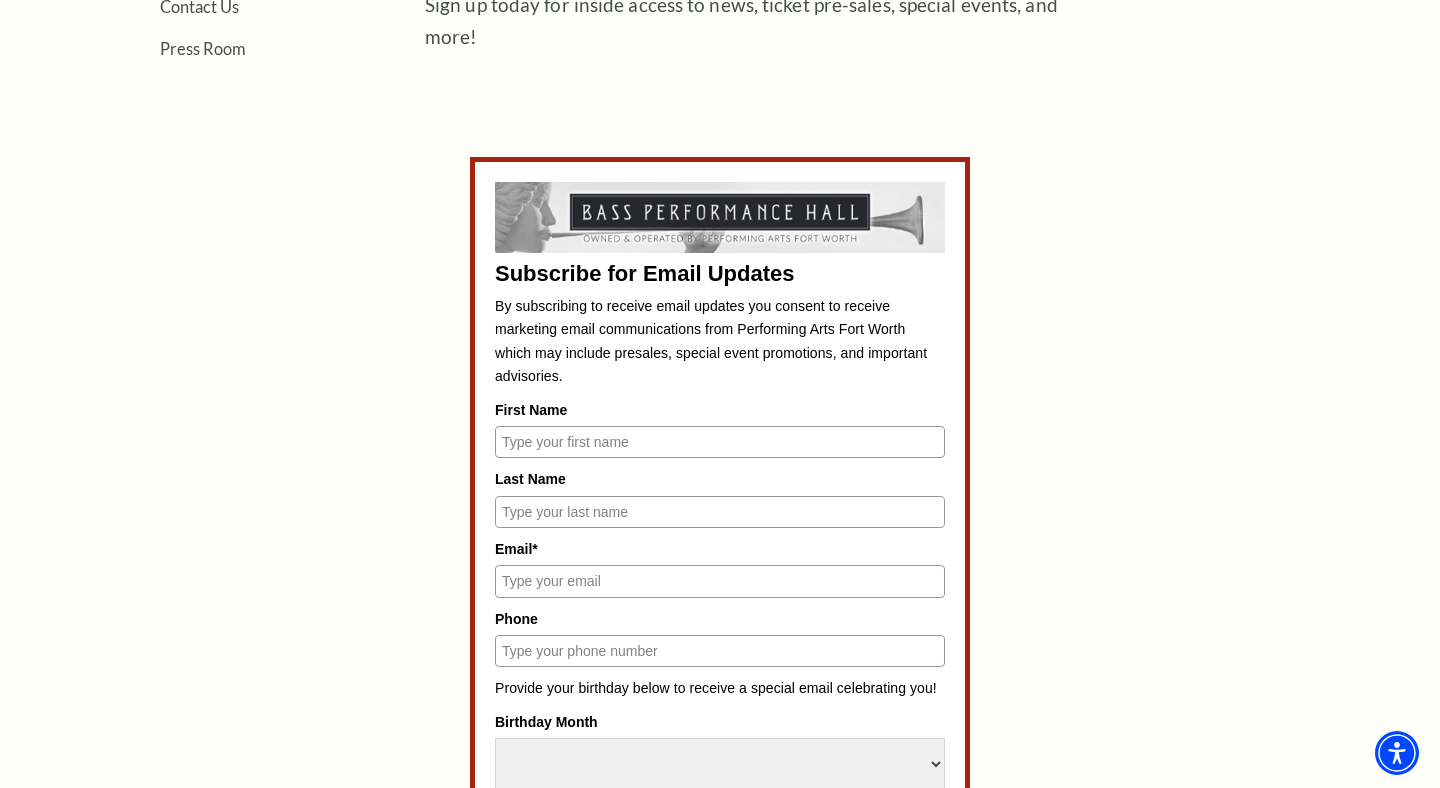 type on "Montie" 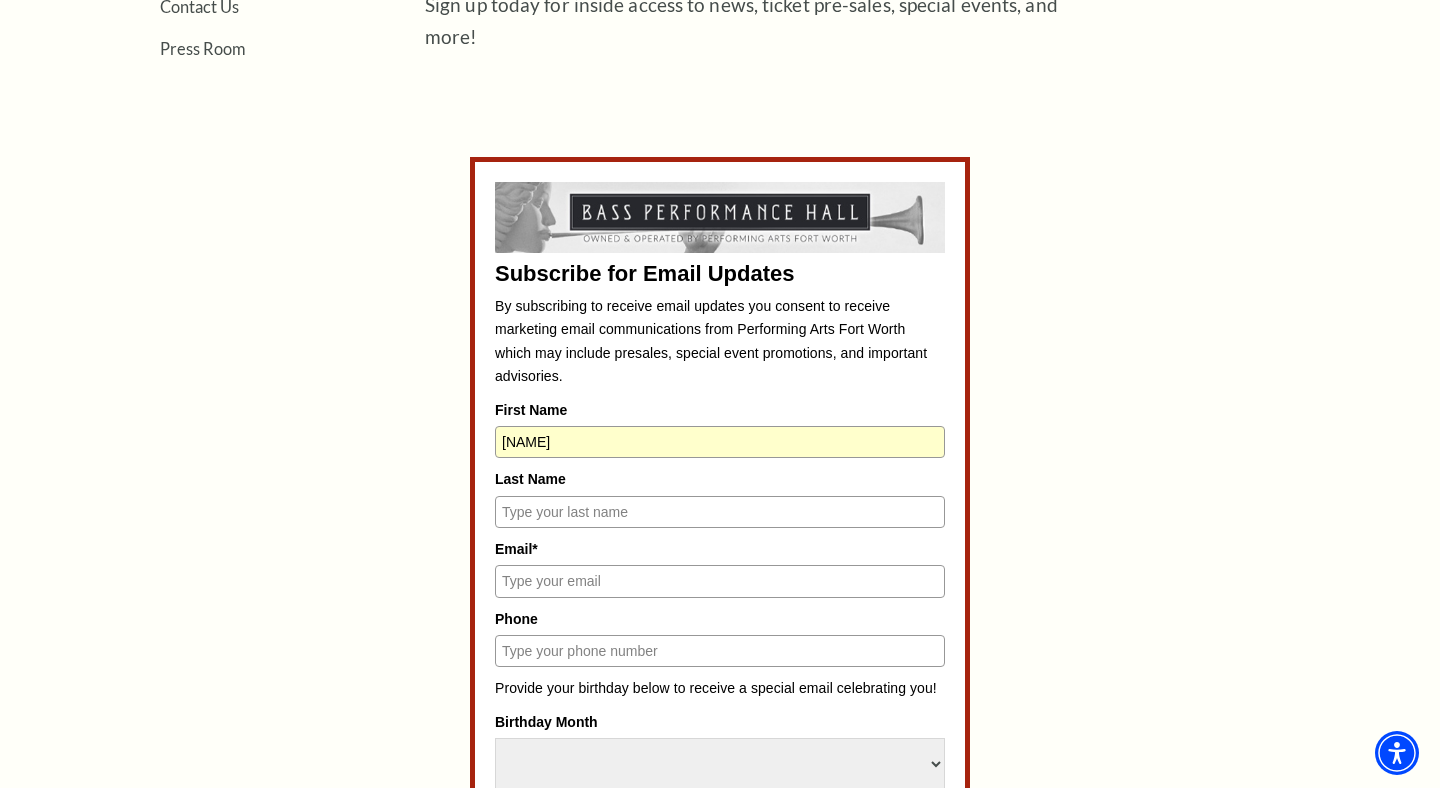 type on "Rouze" 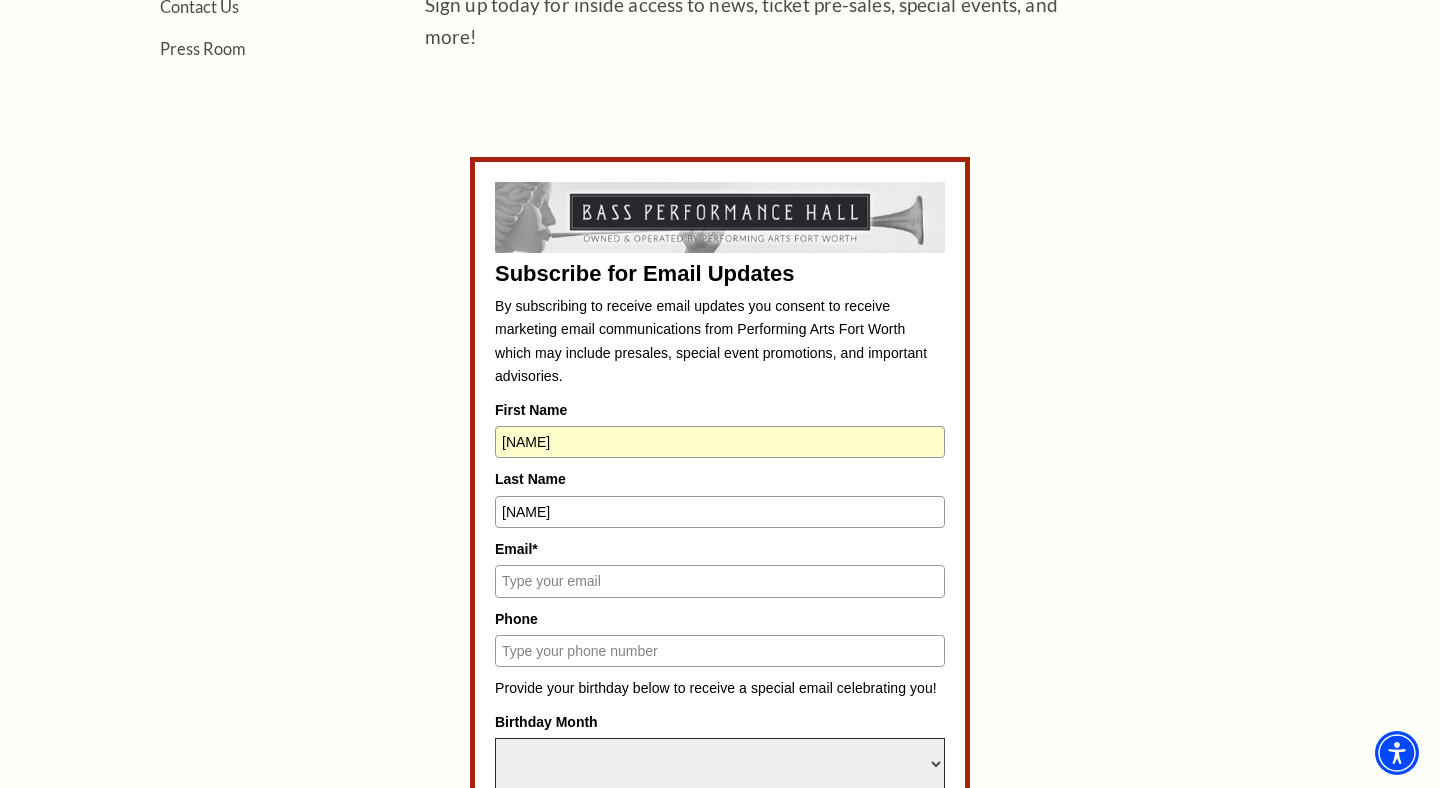 select on "December" 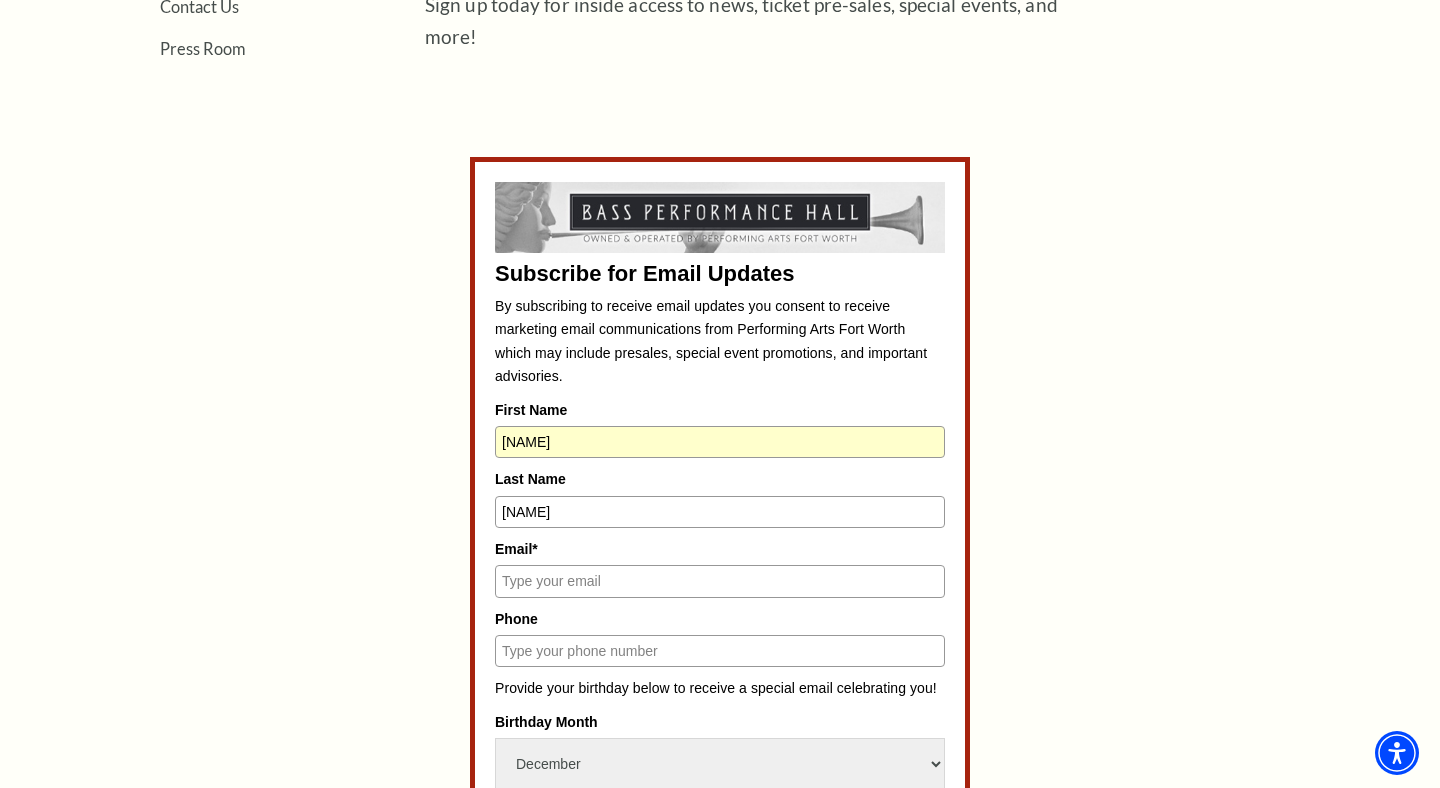 select on "22" 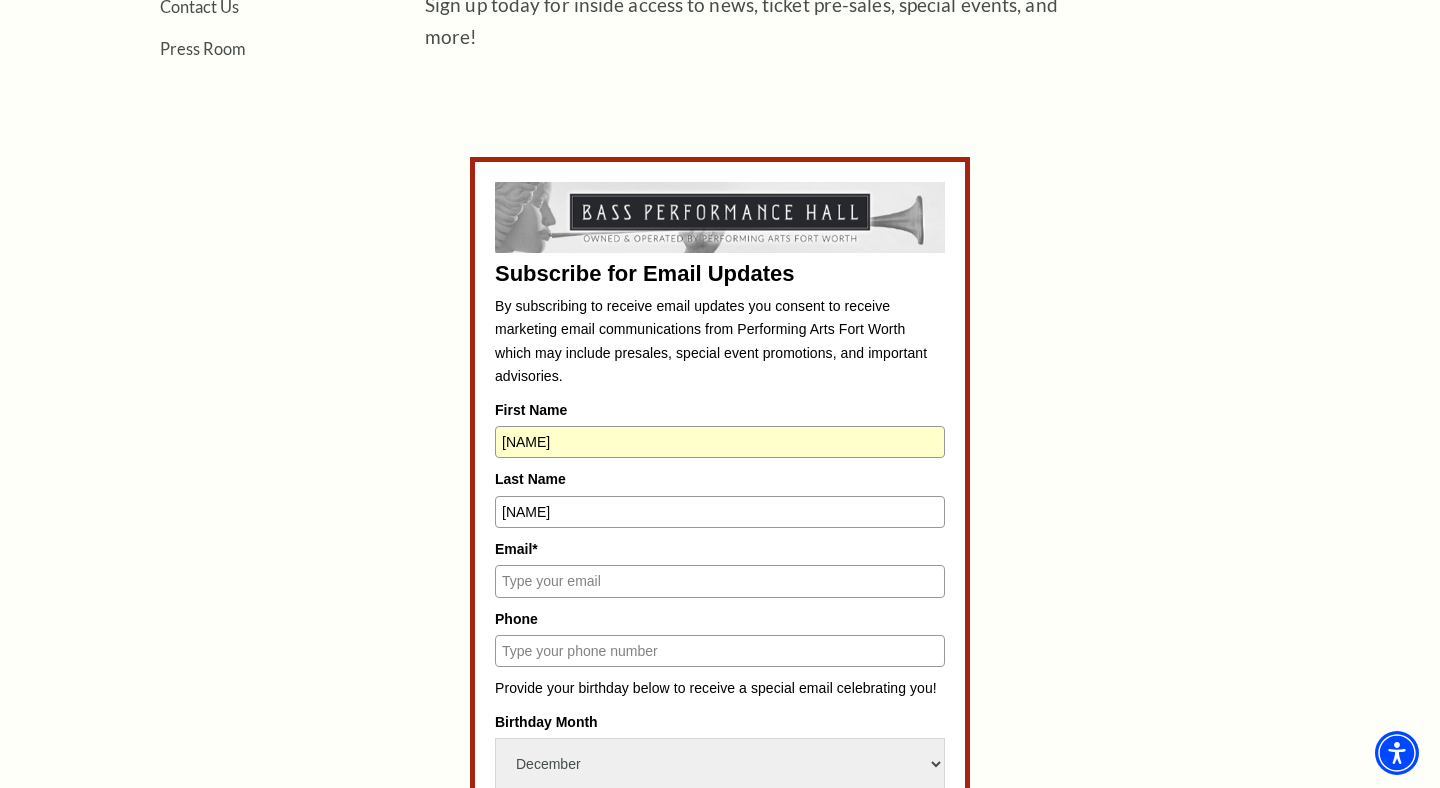 type on "mdrouze1982@gmail.com" 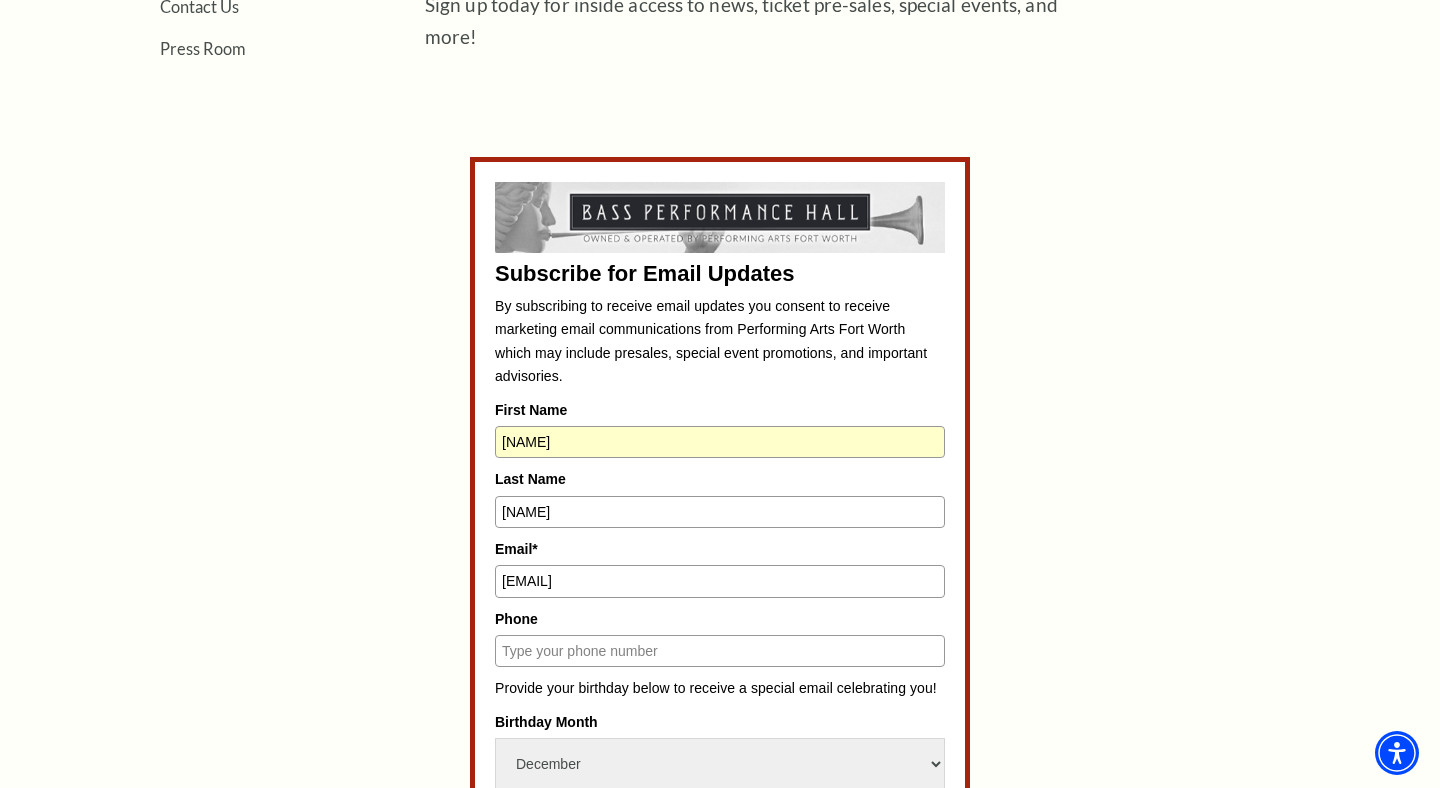 type on "8179198954" 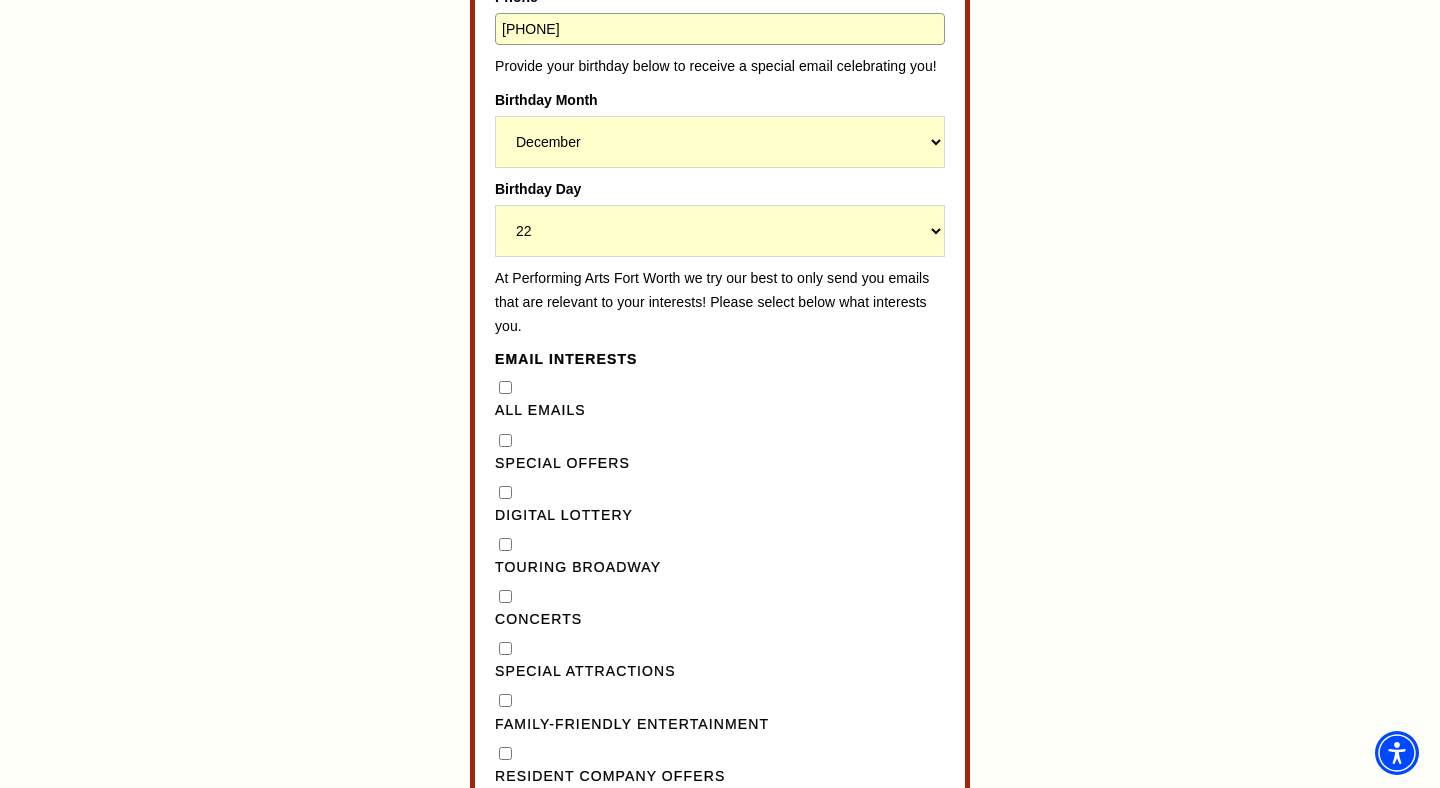 scroll, scrollTop: 1386, scrollLeft: 0, axis: vertical 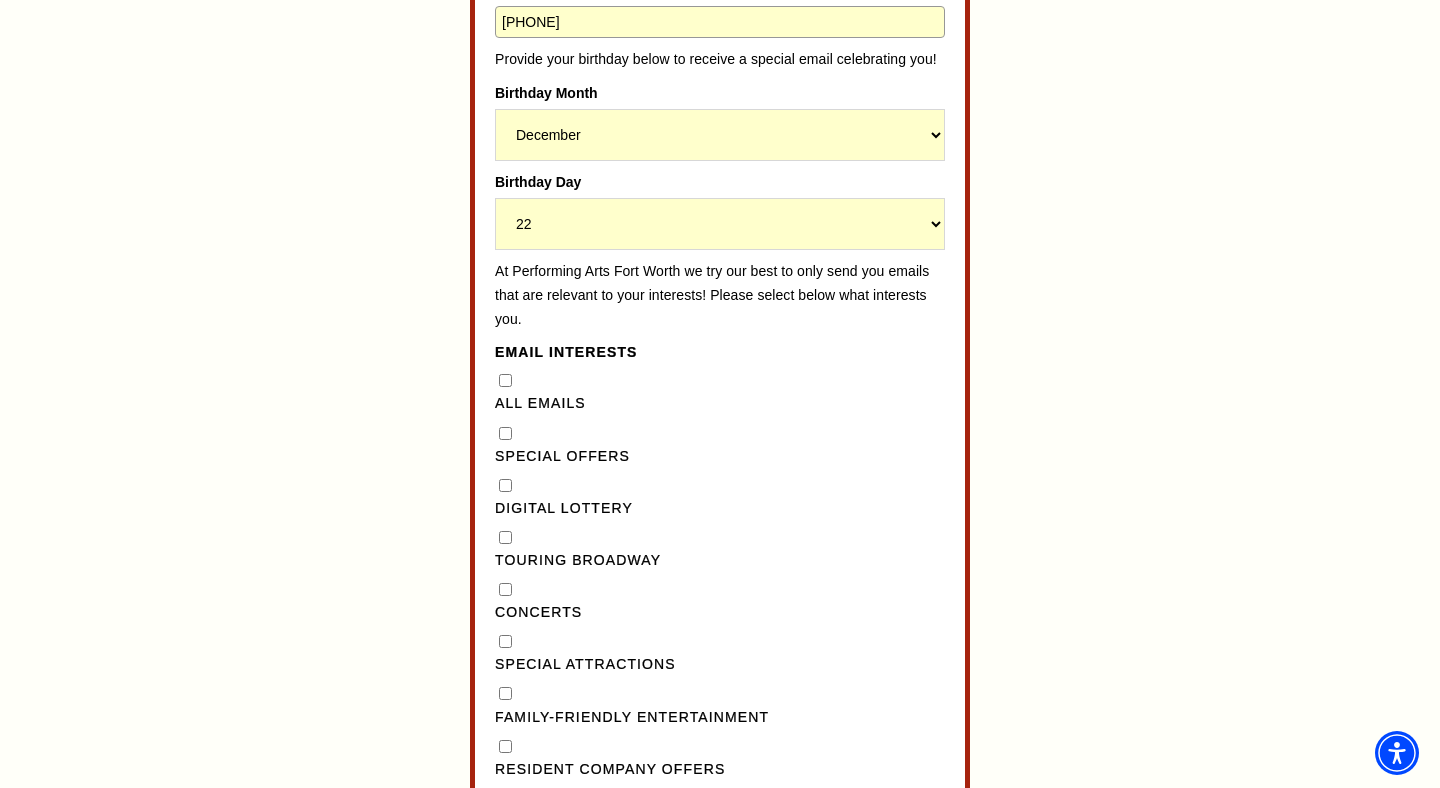 click on "Digital Lottery" at bounding box center [505, 485] 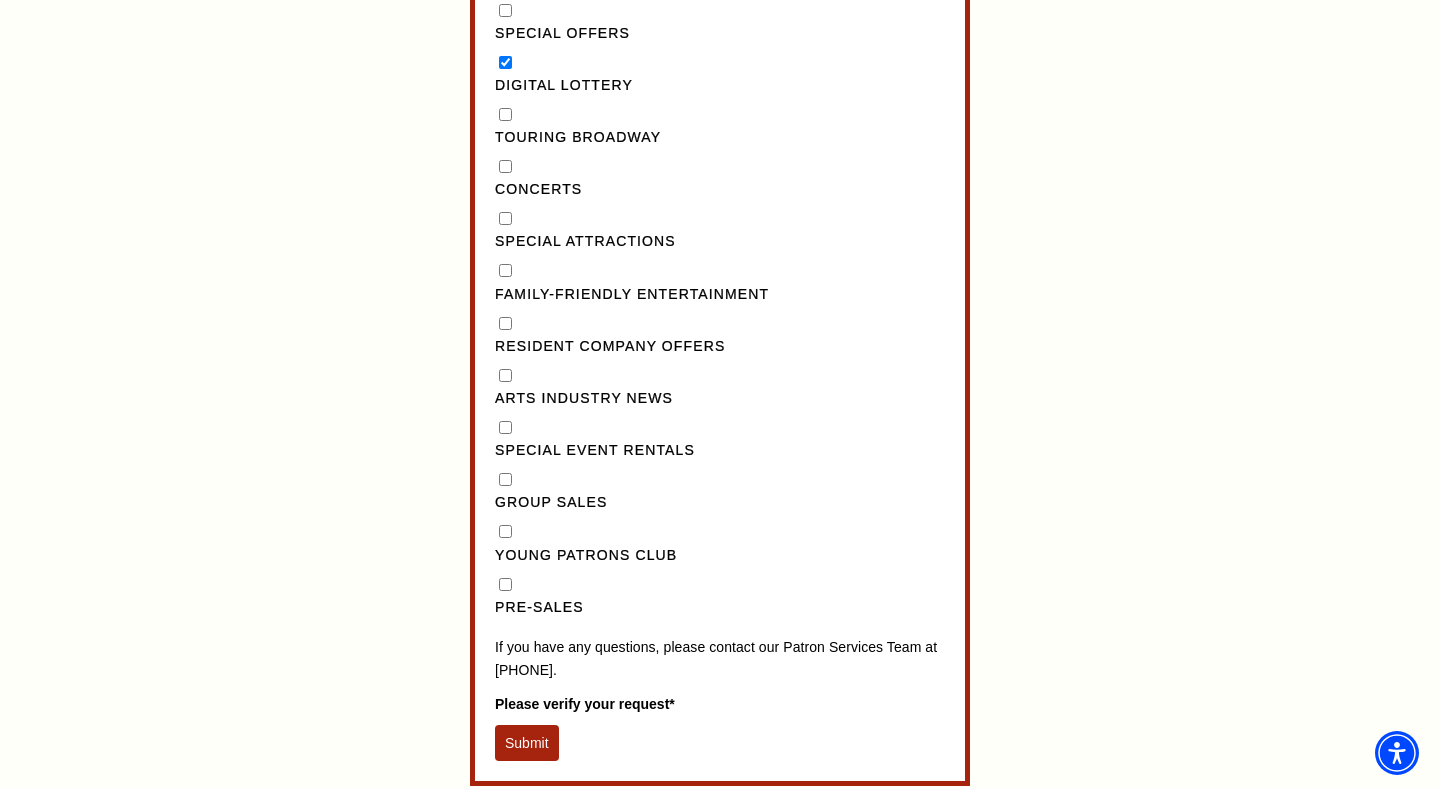 scroll, scrollTop: 1847, scrollLeft: 0, axis: vertical 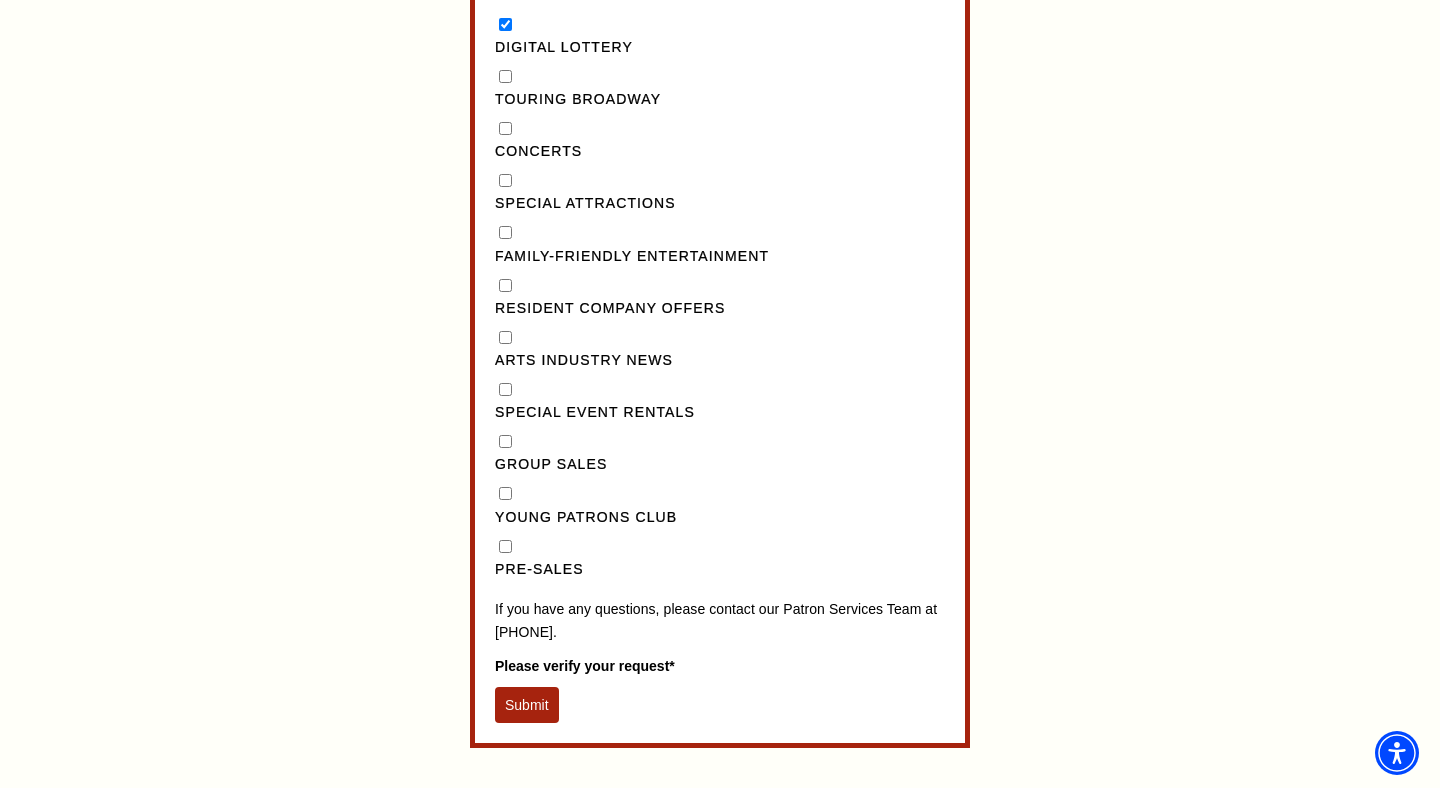 click on "Submit" at bounding box center [527, 705] 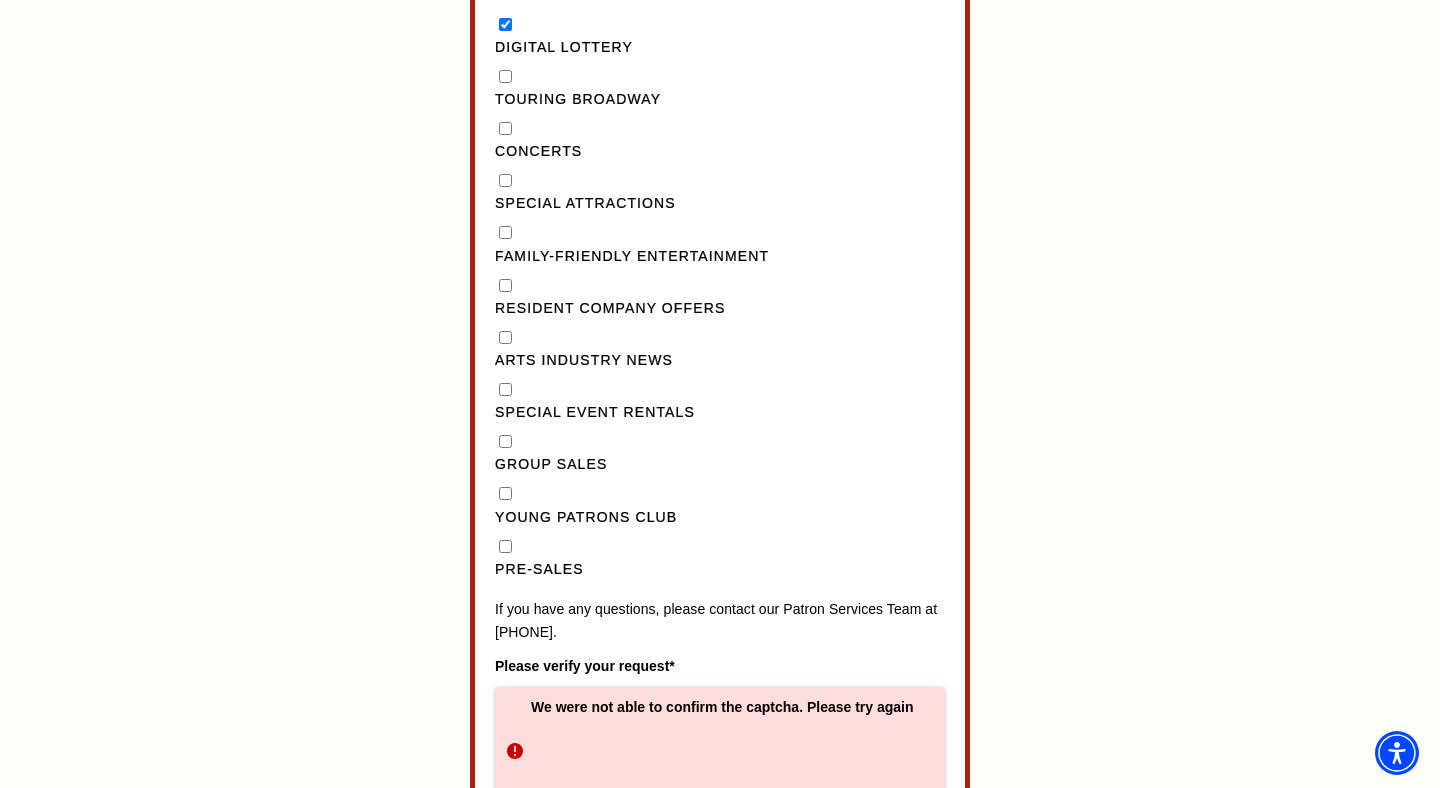 scroll, scrollTop: 2077, scrollLeft: 0, axis: vertical 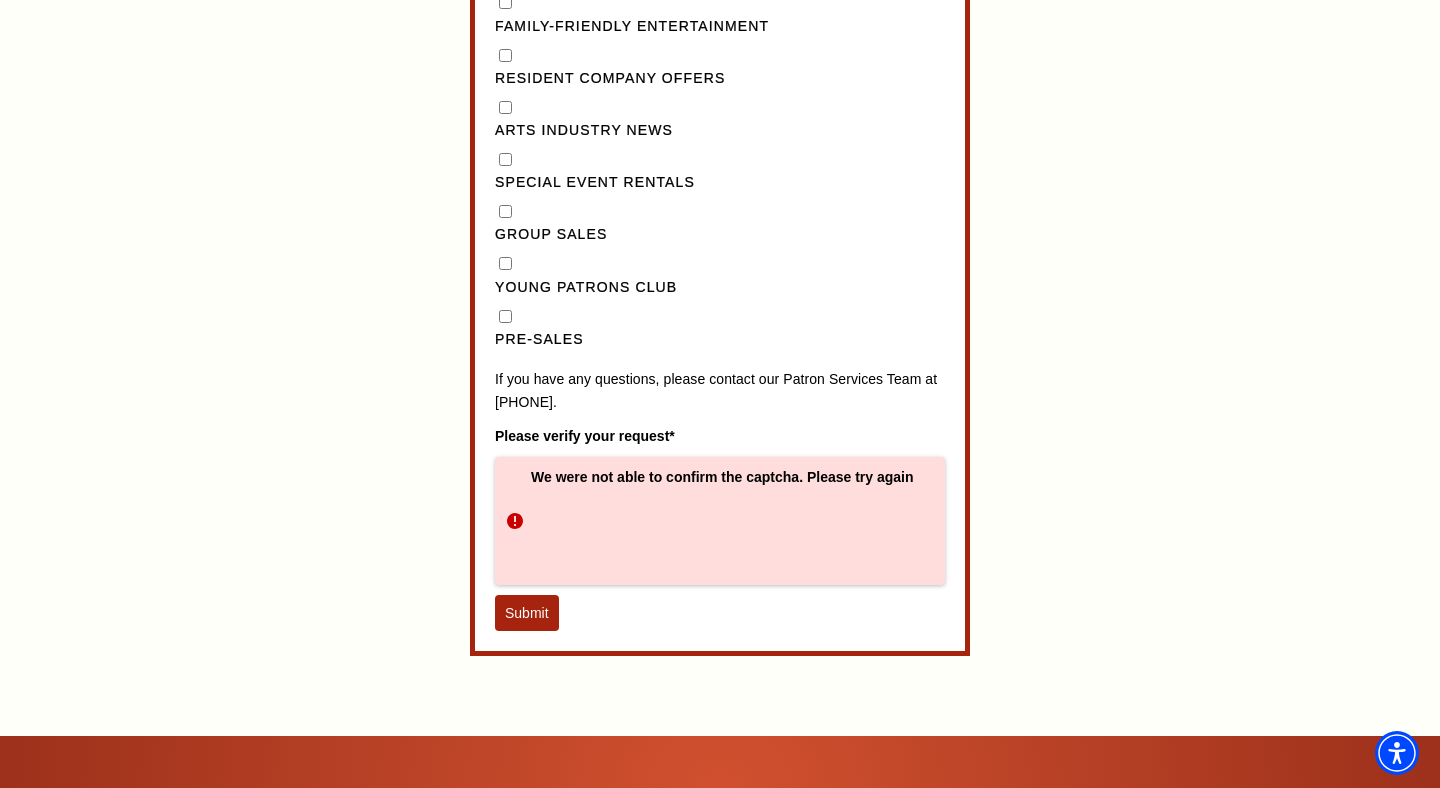 click on "Submit" at bounding box center [527, 613] 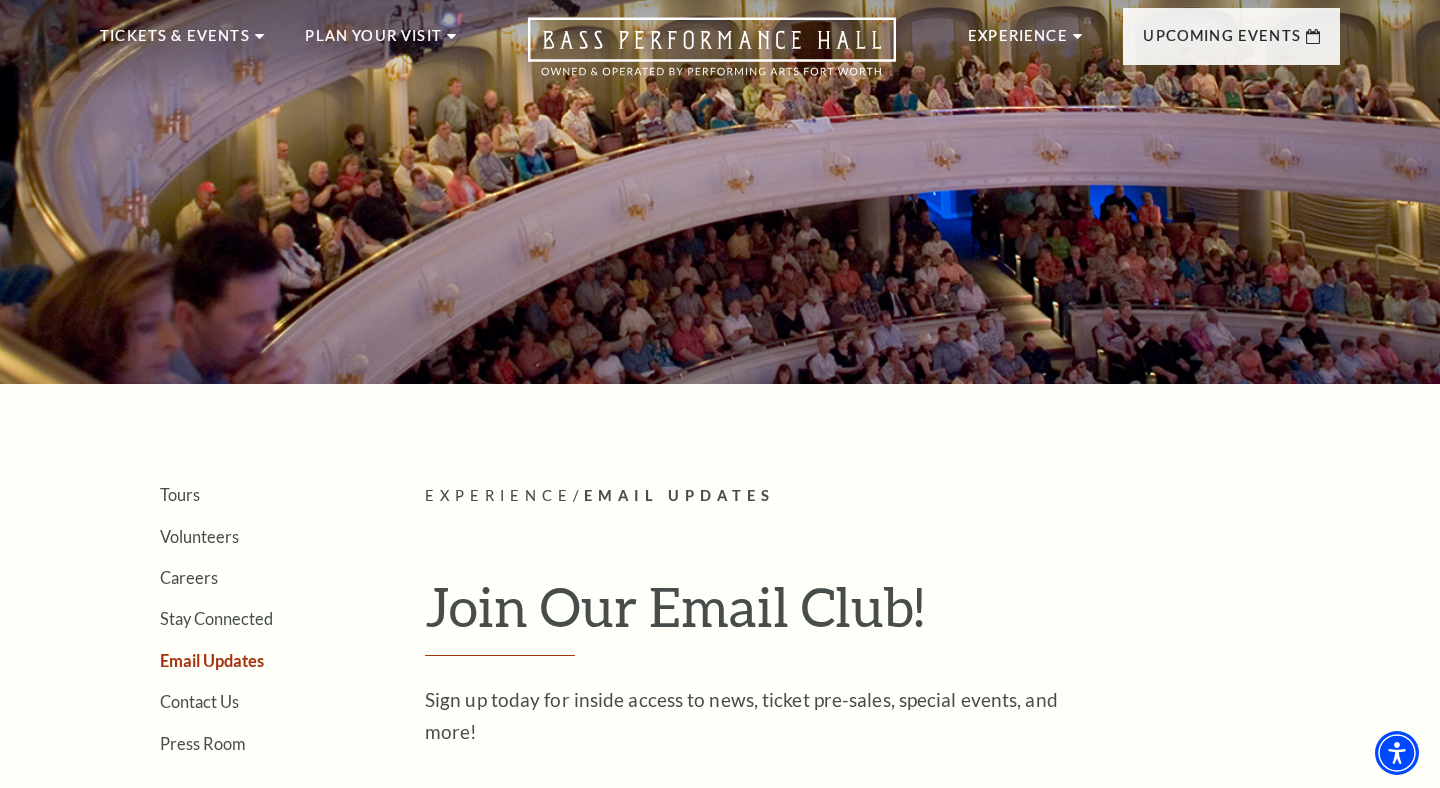 scroll, scrollTop: 0, scrollLeft: 0, axis: both 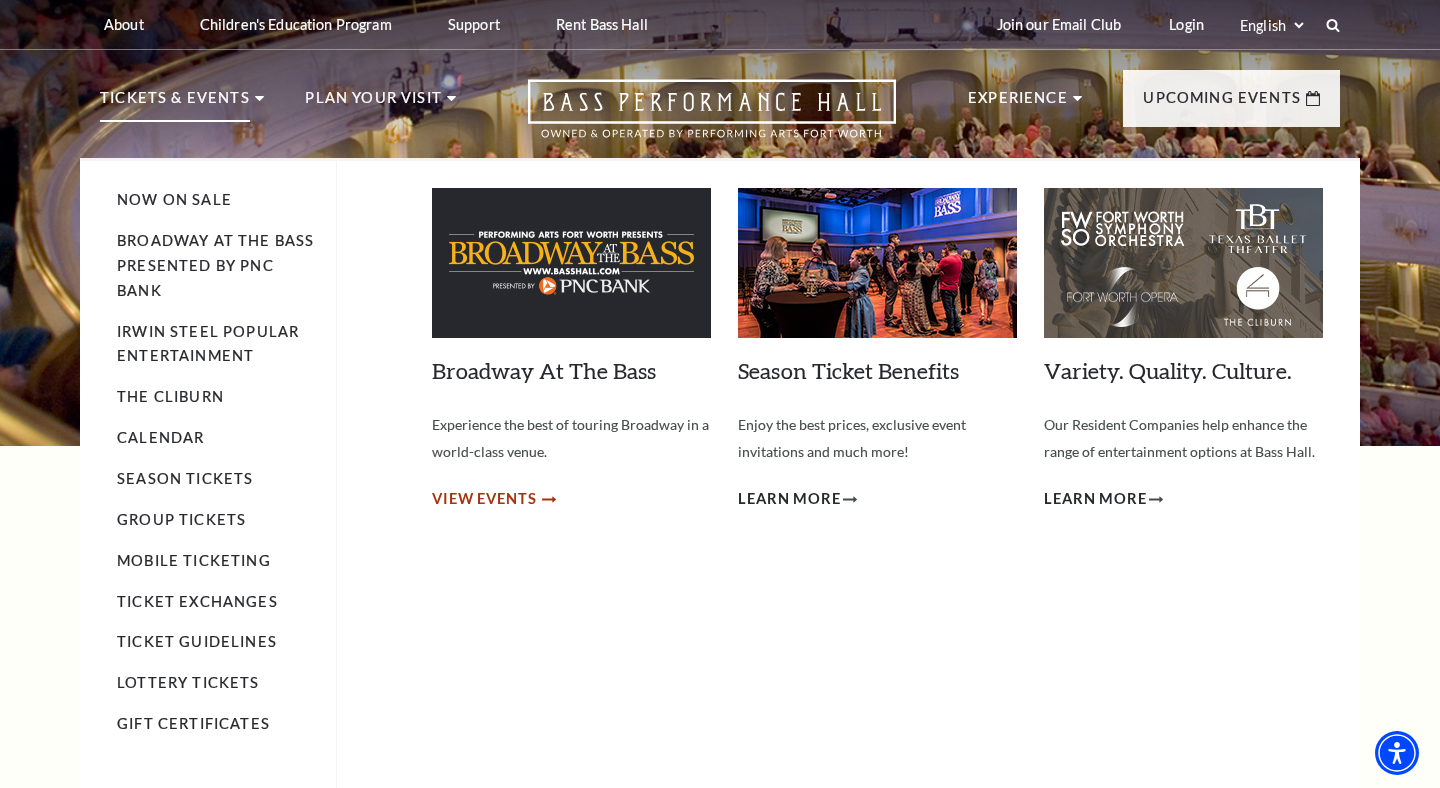 click on "View Events" at bounding box center [484, 499] 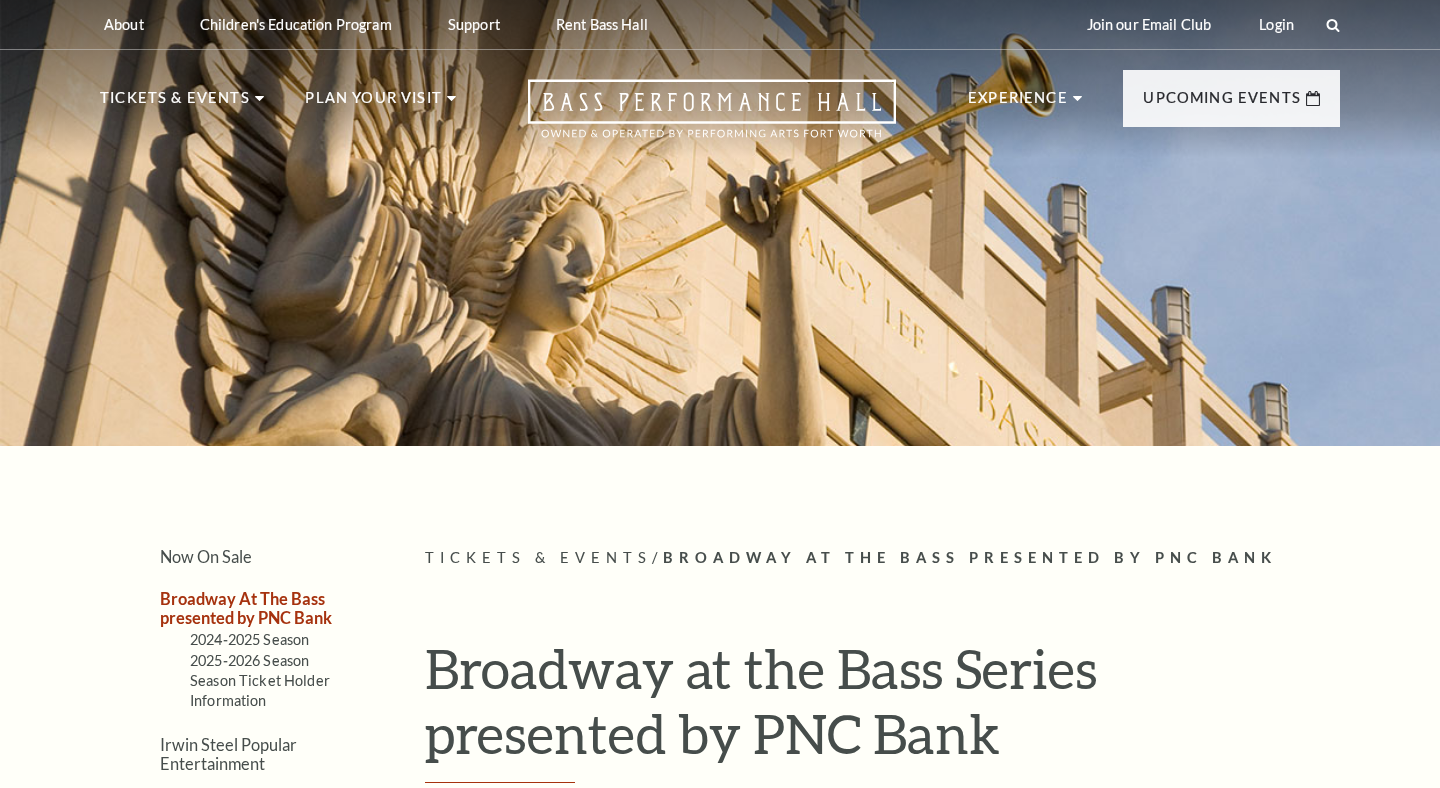 scroll, scrollTop: 0, scrollLeft: 0, axis: both 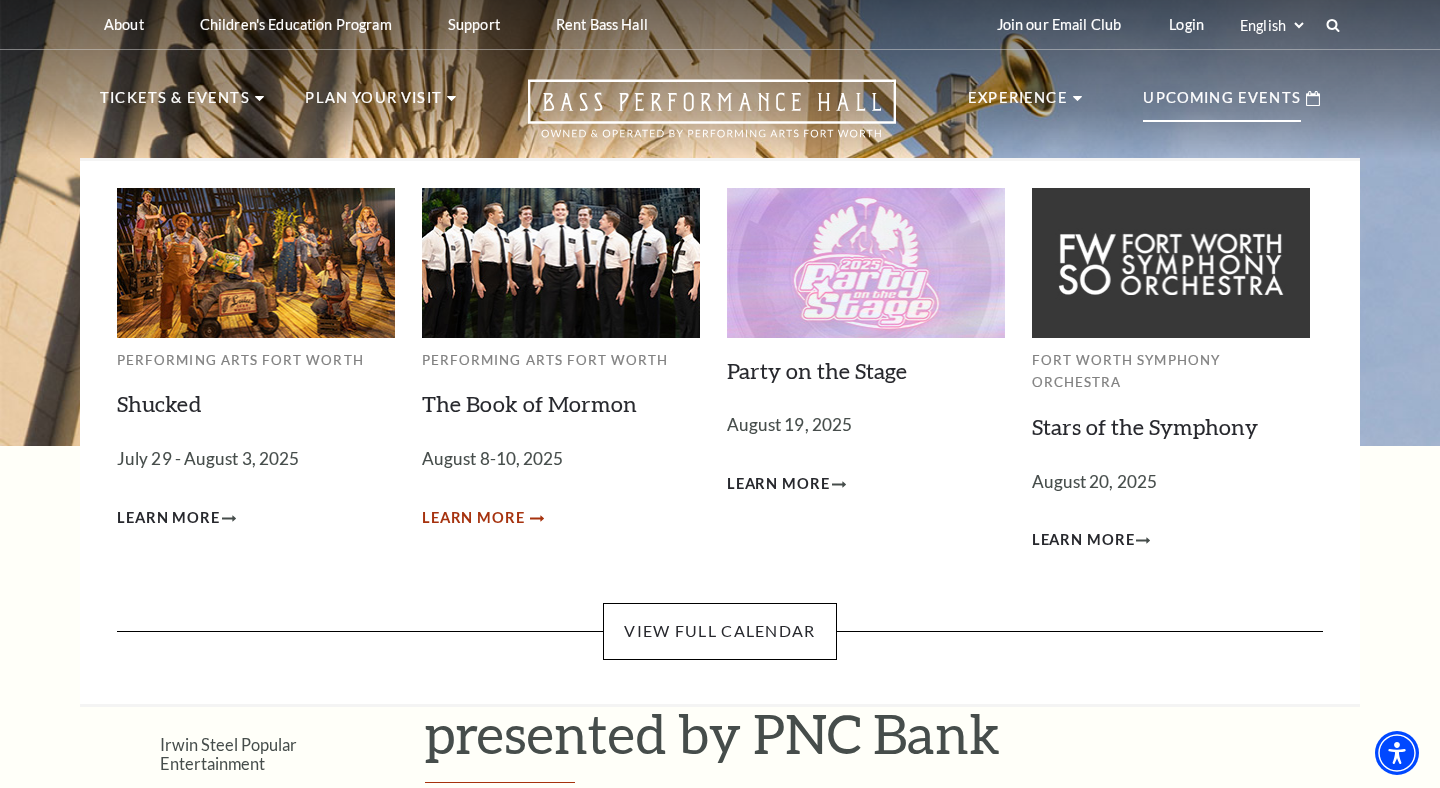 click on "Learn More" at bounding box center (473, 518) 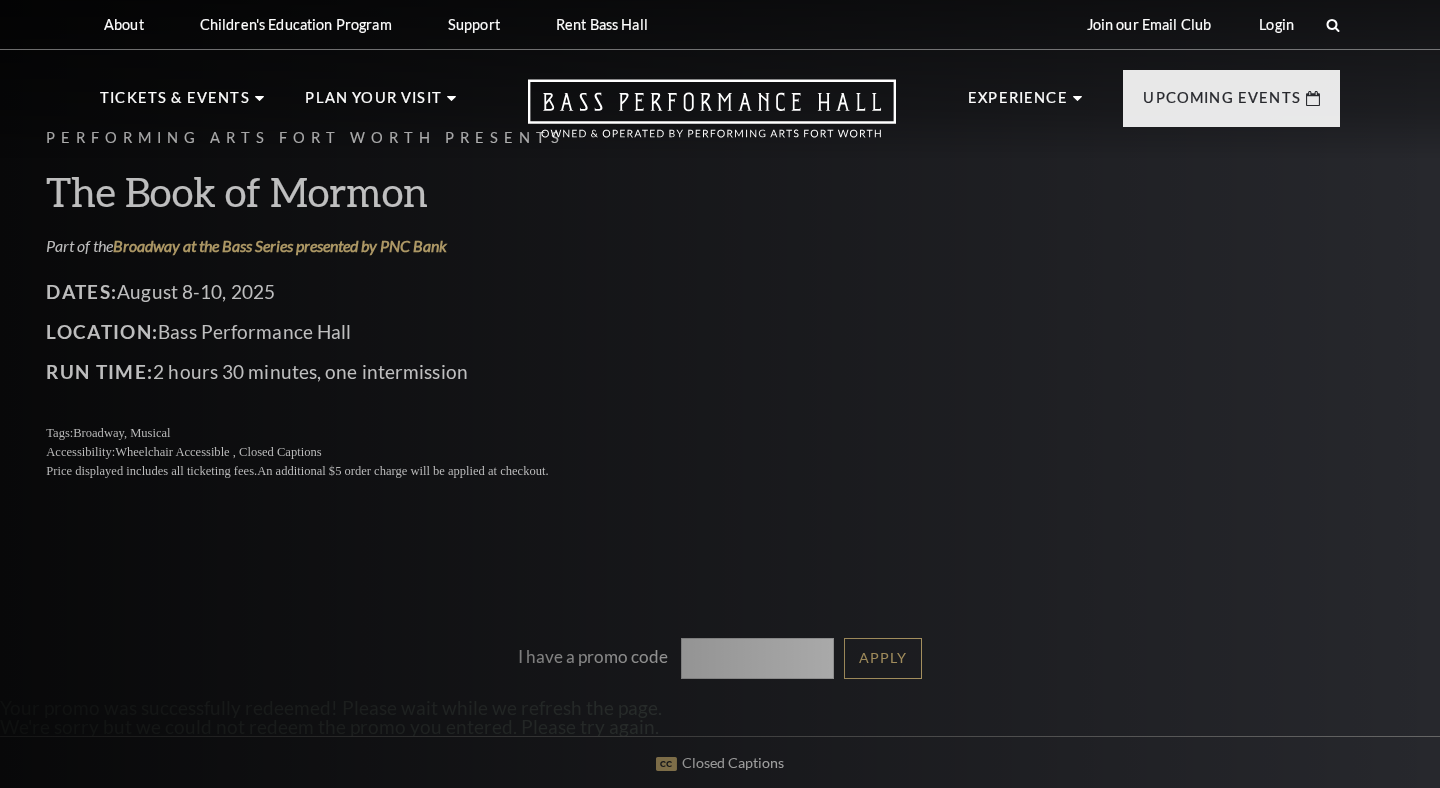 scroll, scrollTop: 0, scrollLeft: 0, axis: both 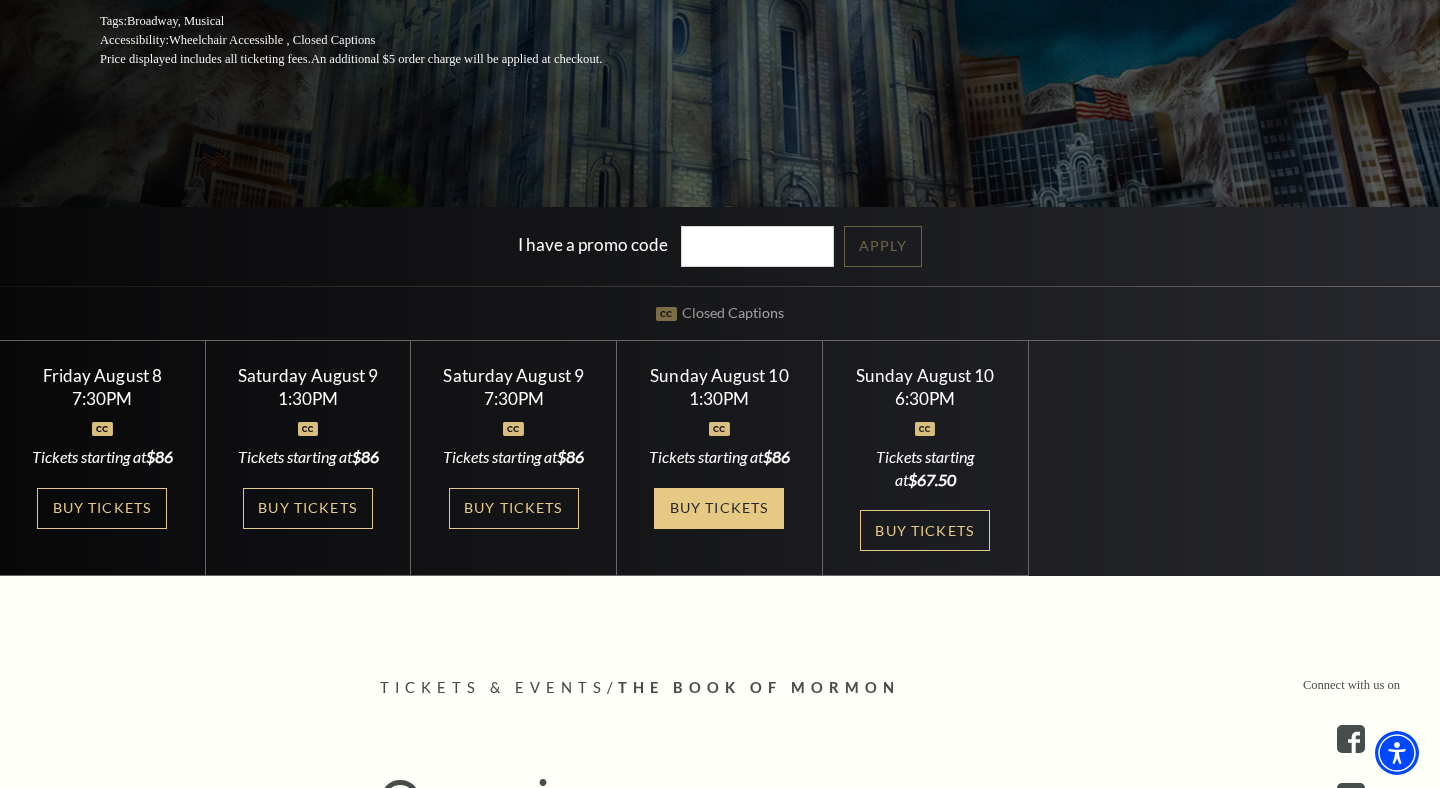click on "Buy Tickets" at bounding box center [719, 508] 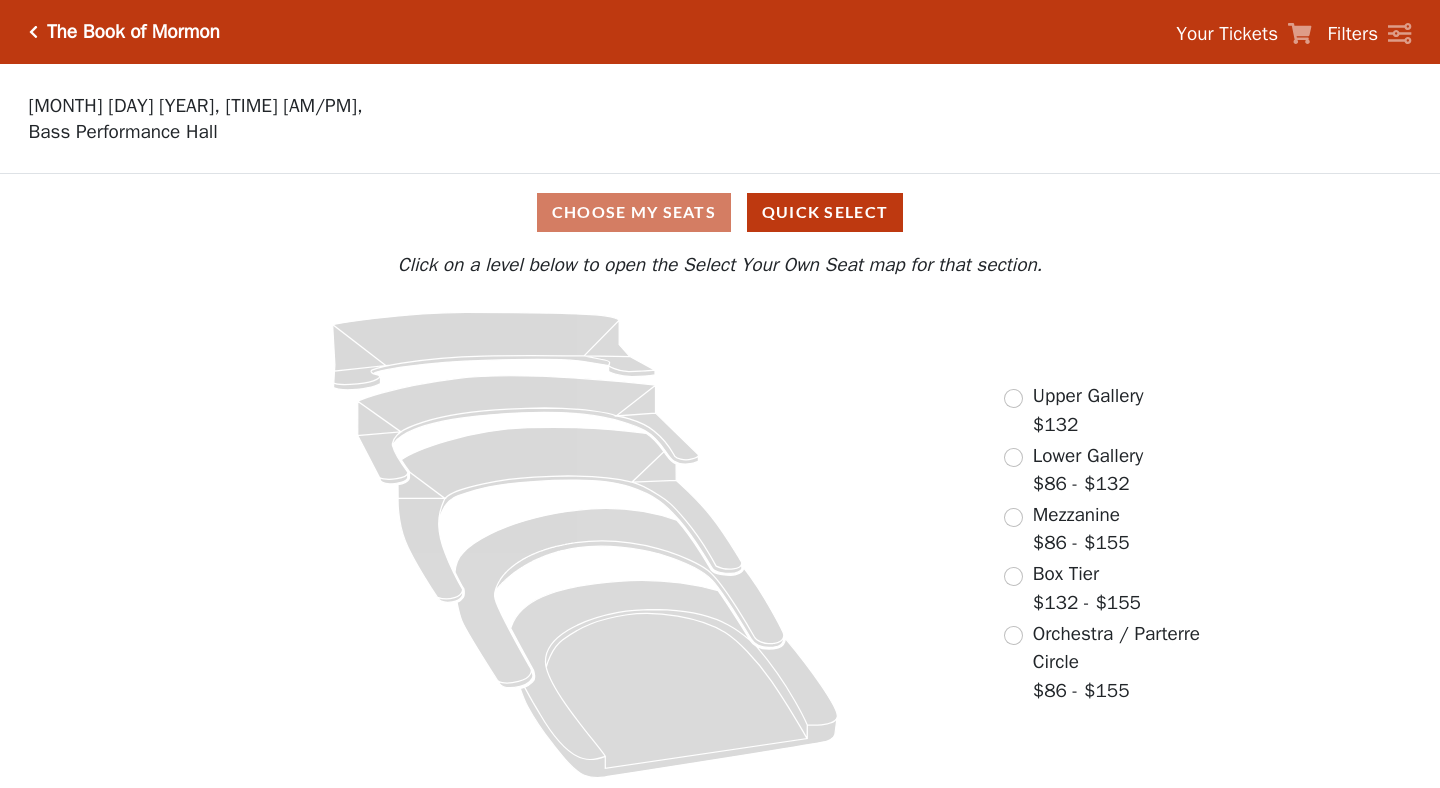 scroll, scrollTop: 0, scrollLeft: 0, axis: both 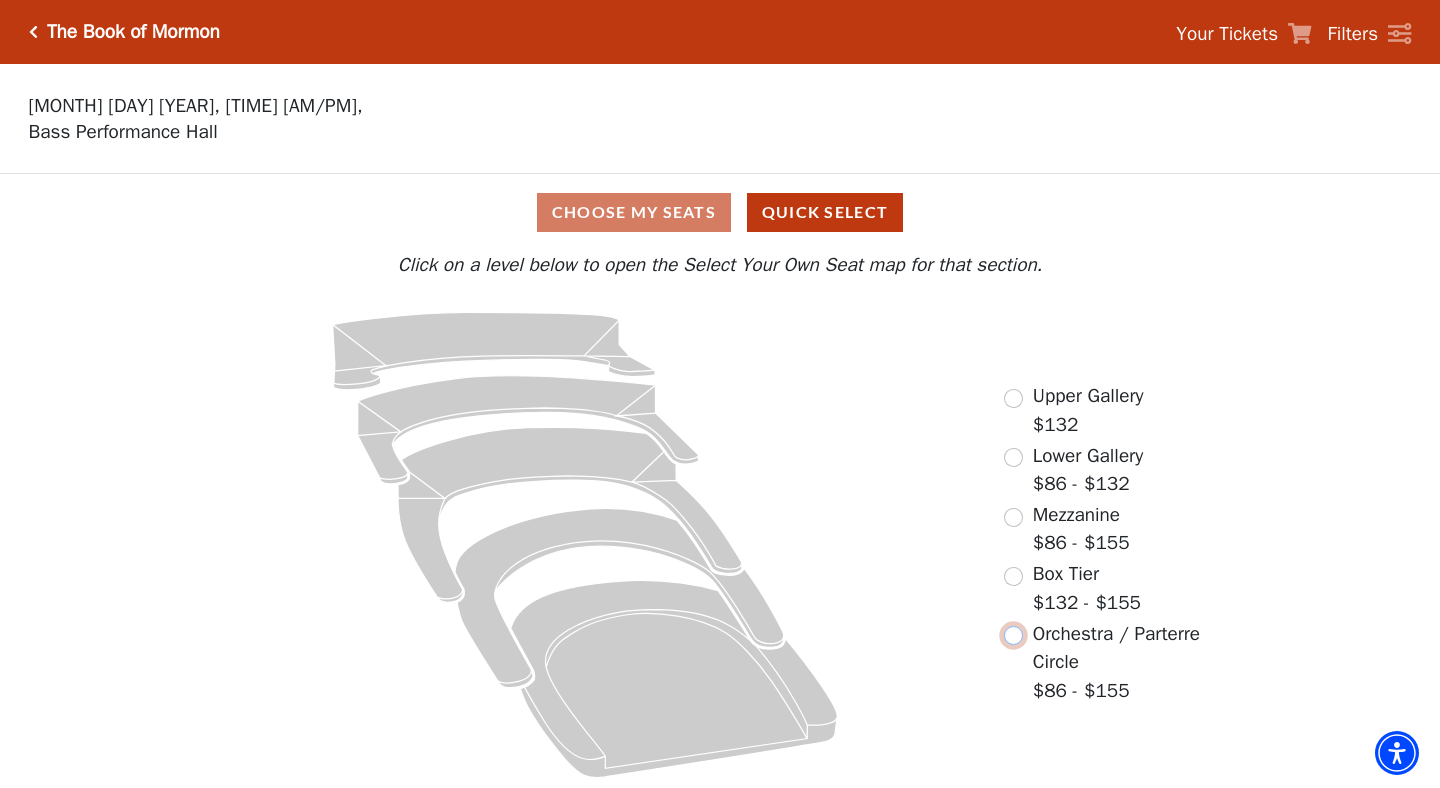 click at bounding box center [1013, 635] 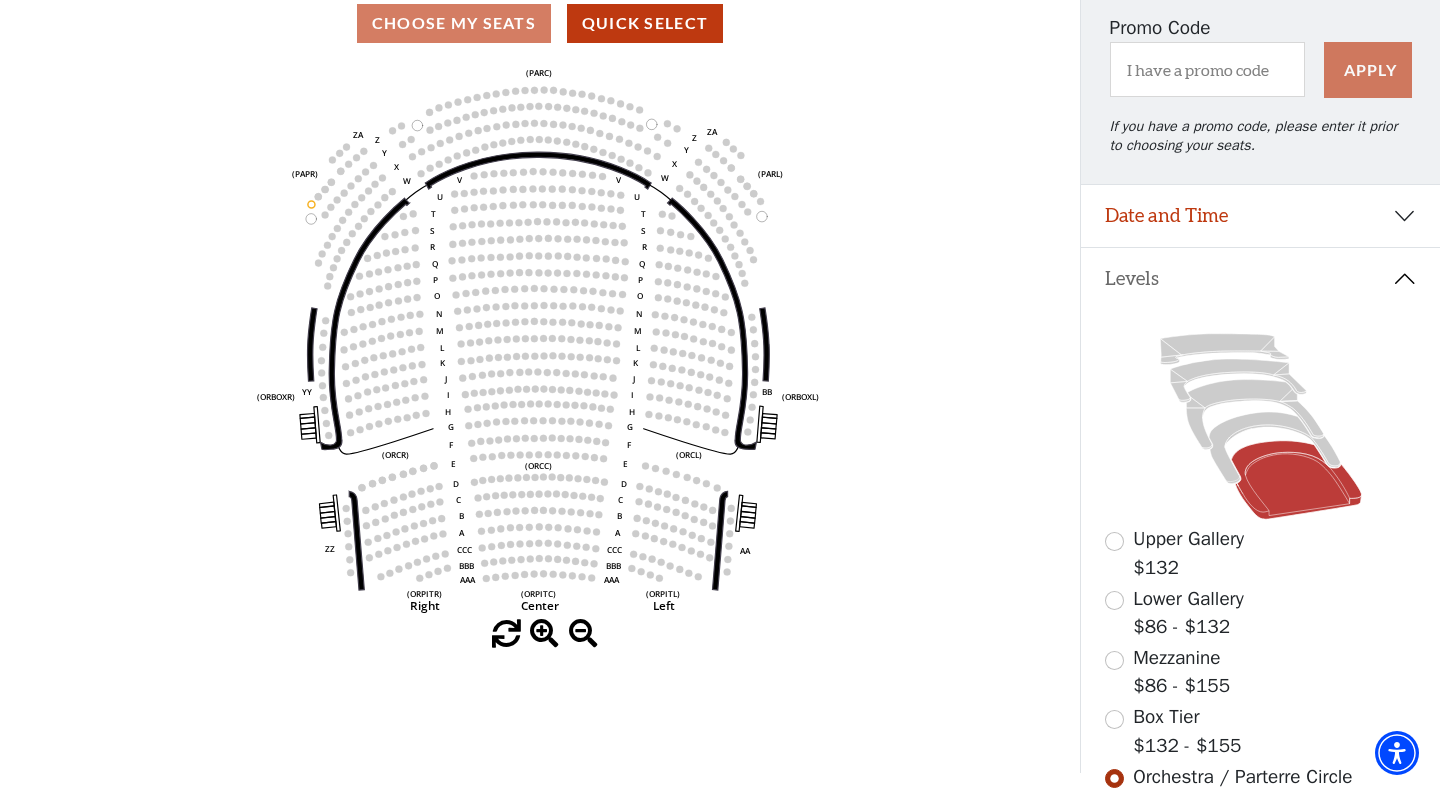 scroll, scrollTop: 186, scrollLeft: 0, axis: vertical 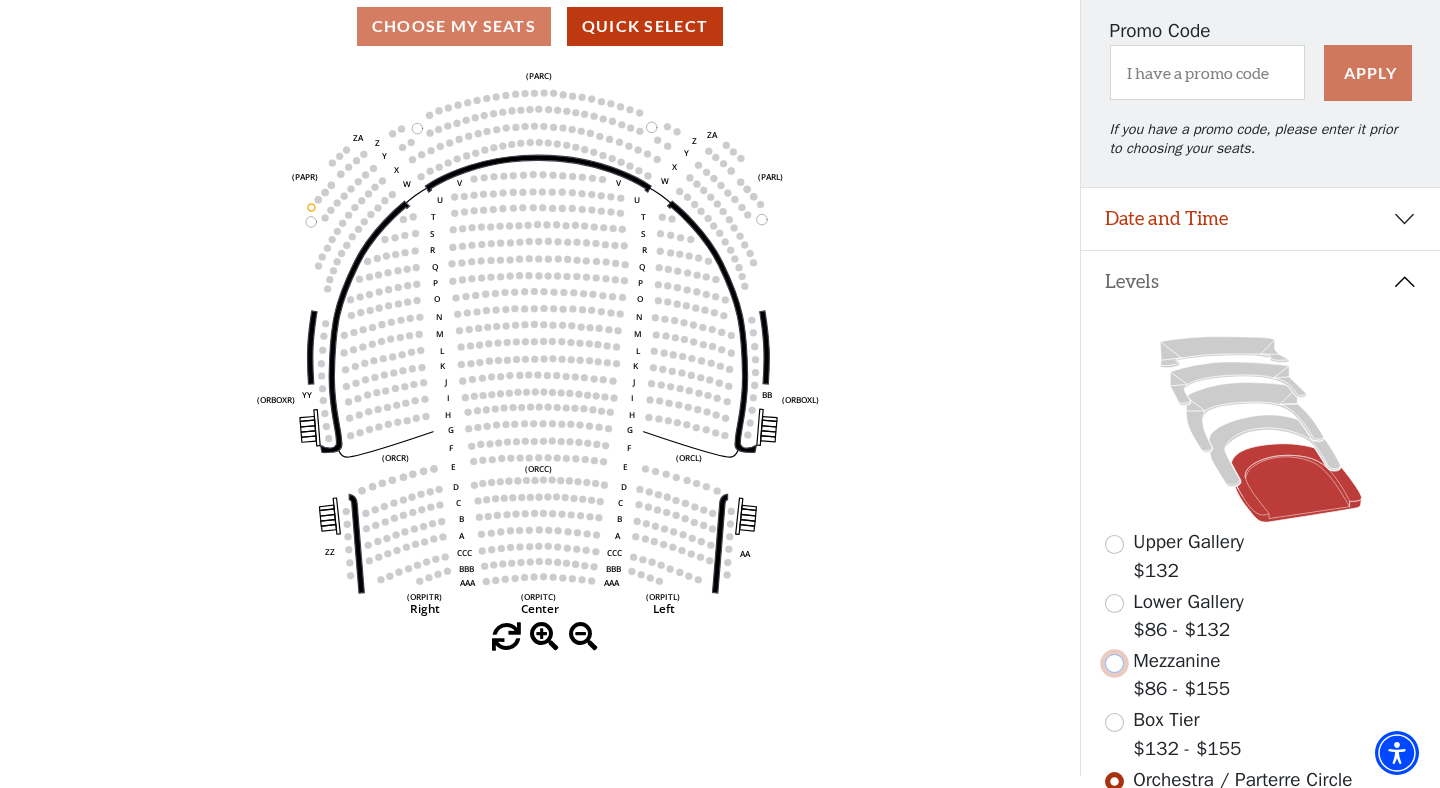 click at bounding box center (1114, 663) 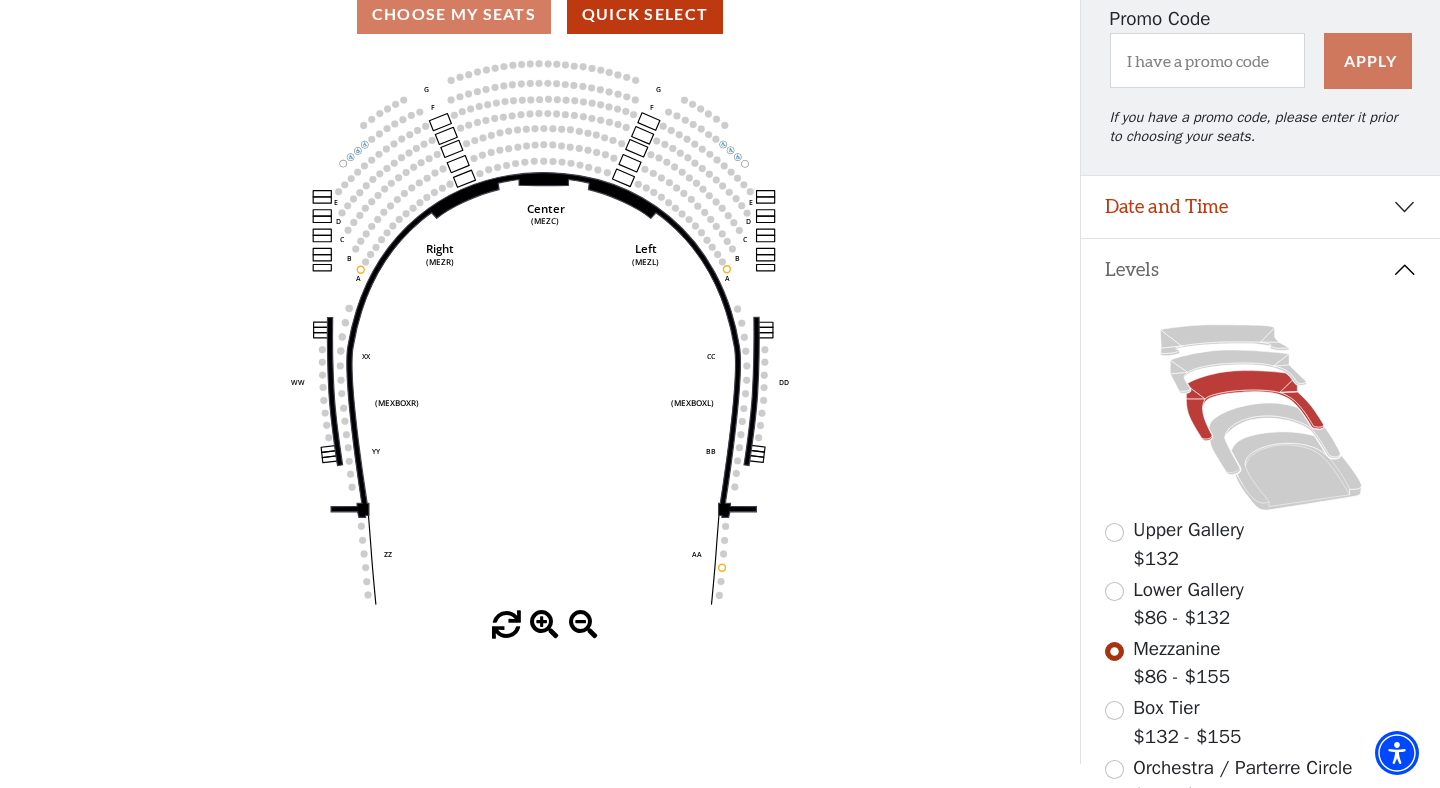 scroll, scrollTop: 266, scrollLeft: 0, axis: vertical 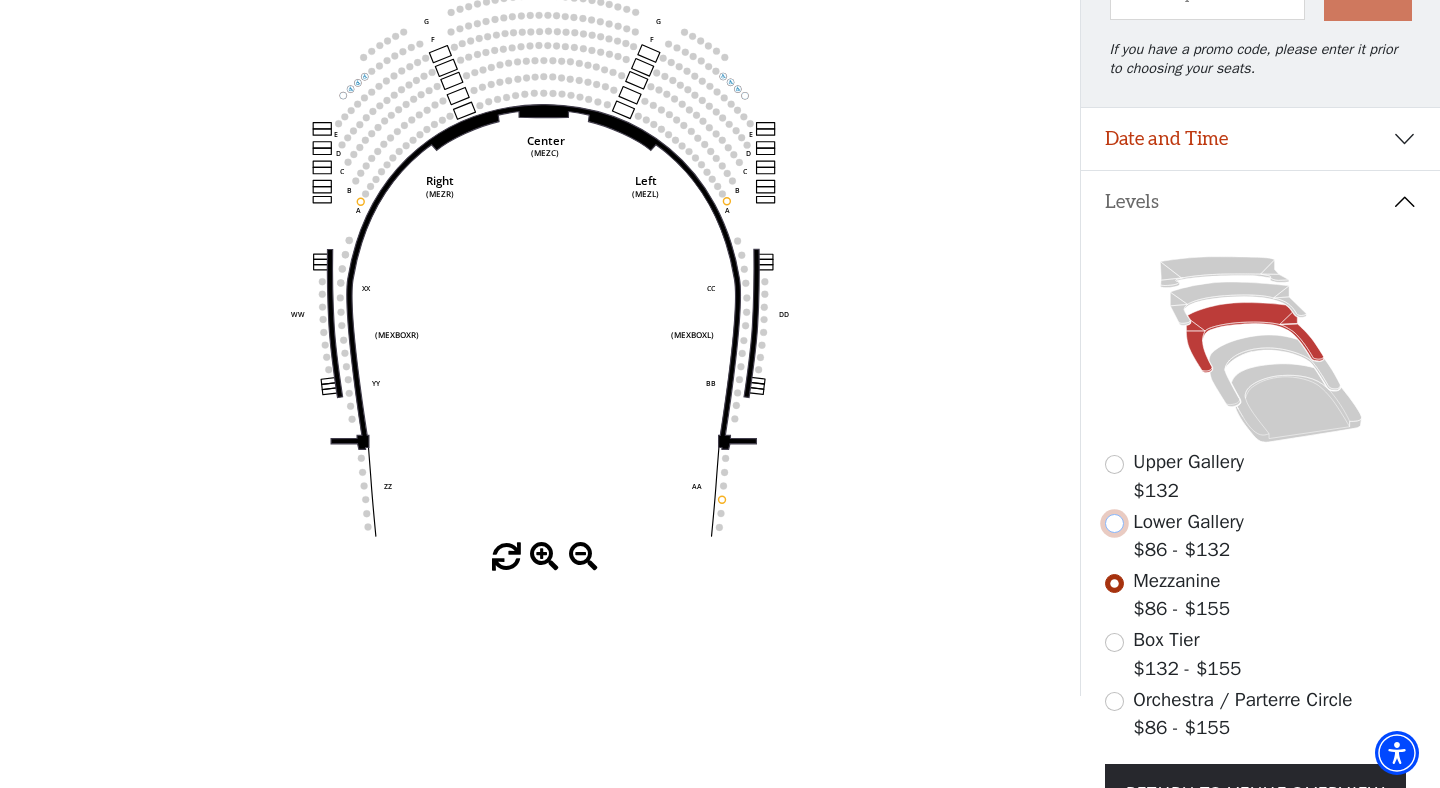 click at bounding box center [1114, 523] 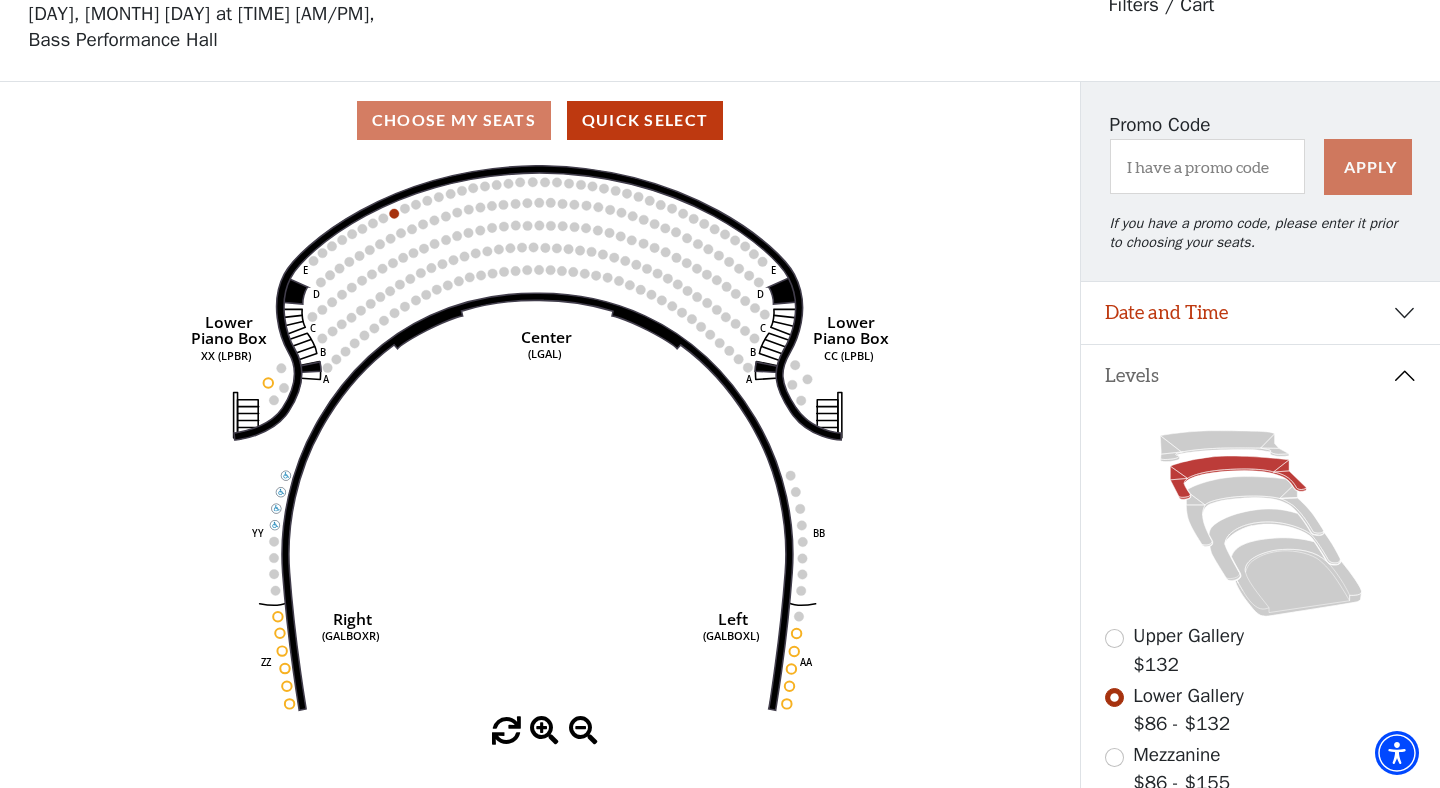 scroll, scrollTop: 0, scrollLeft: 0, axis: both 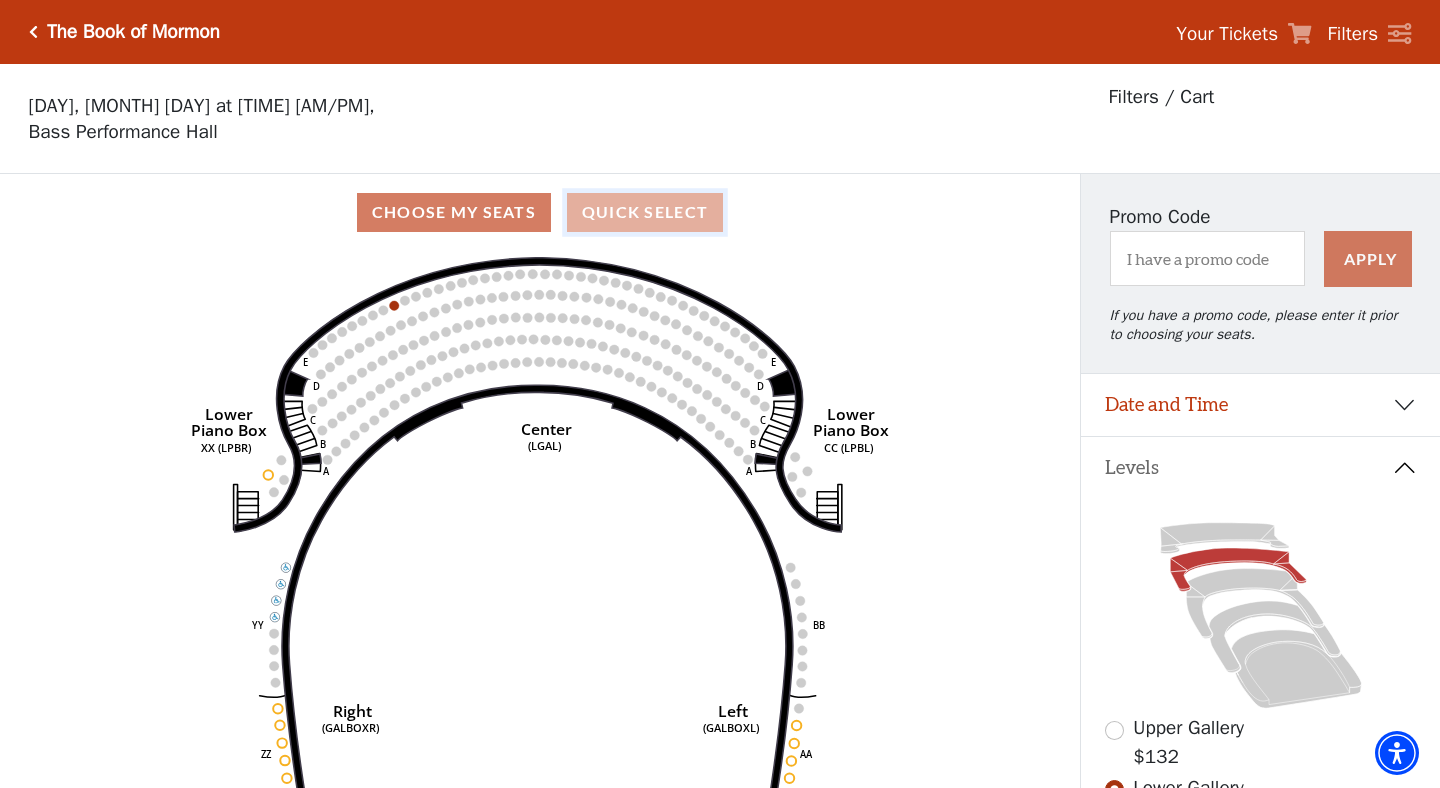 click on "Quick Select" at bounding box center (645, 212) 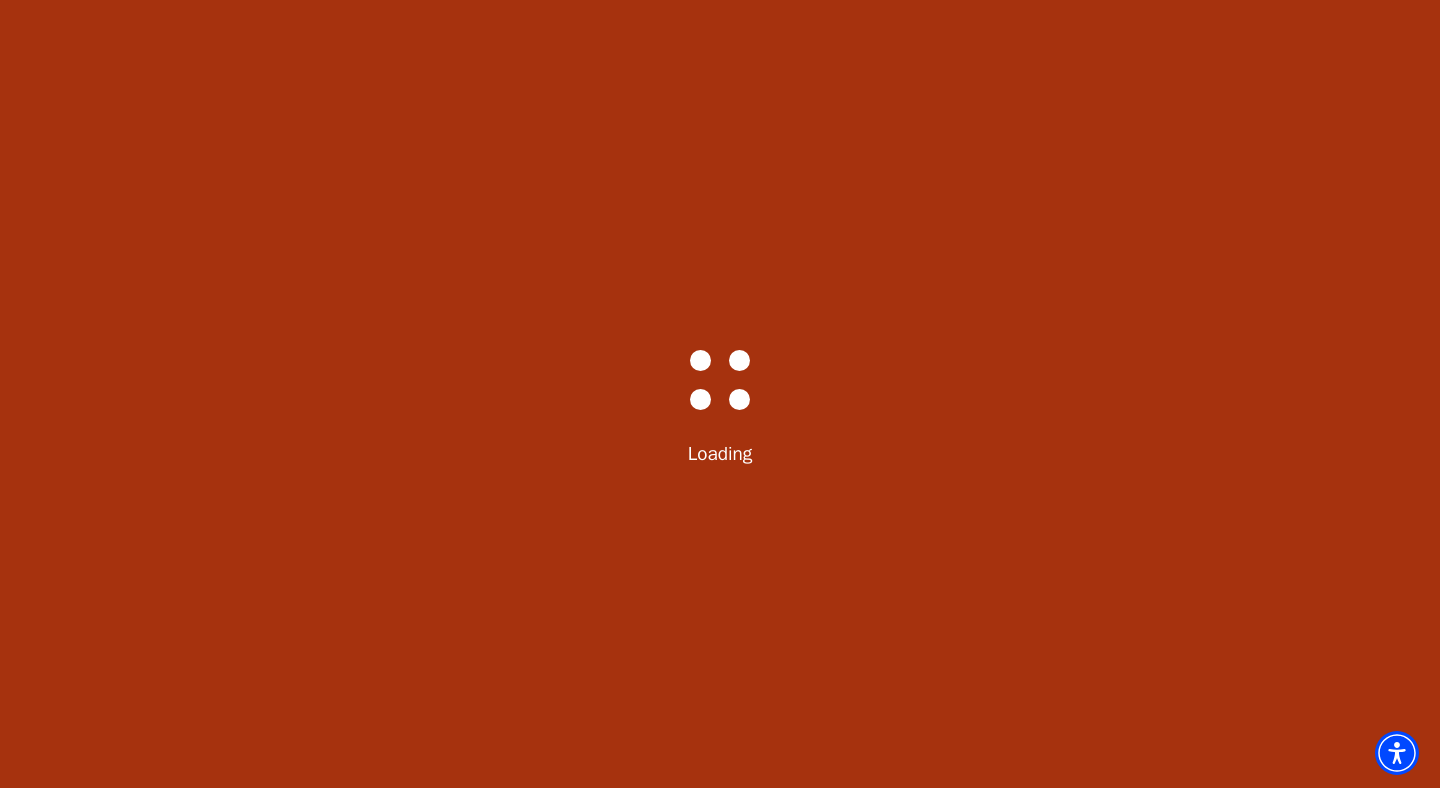select on "6288" 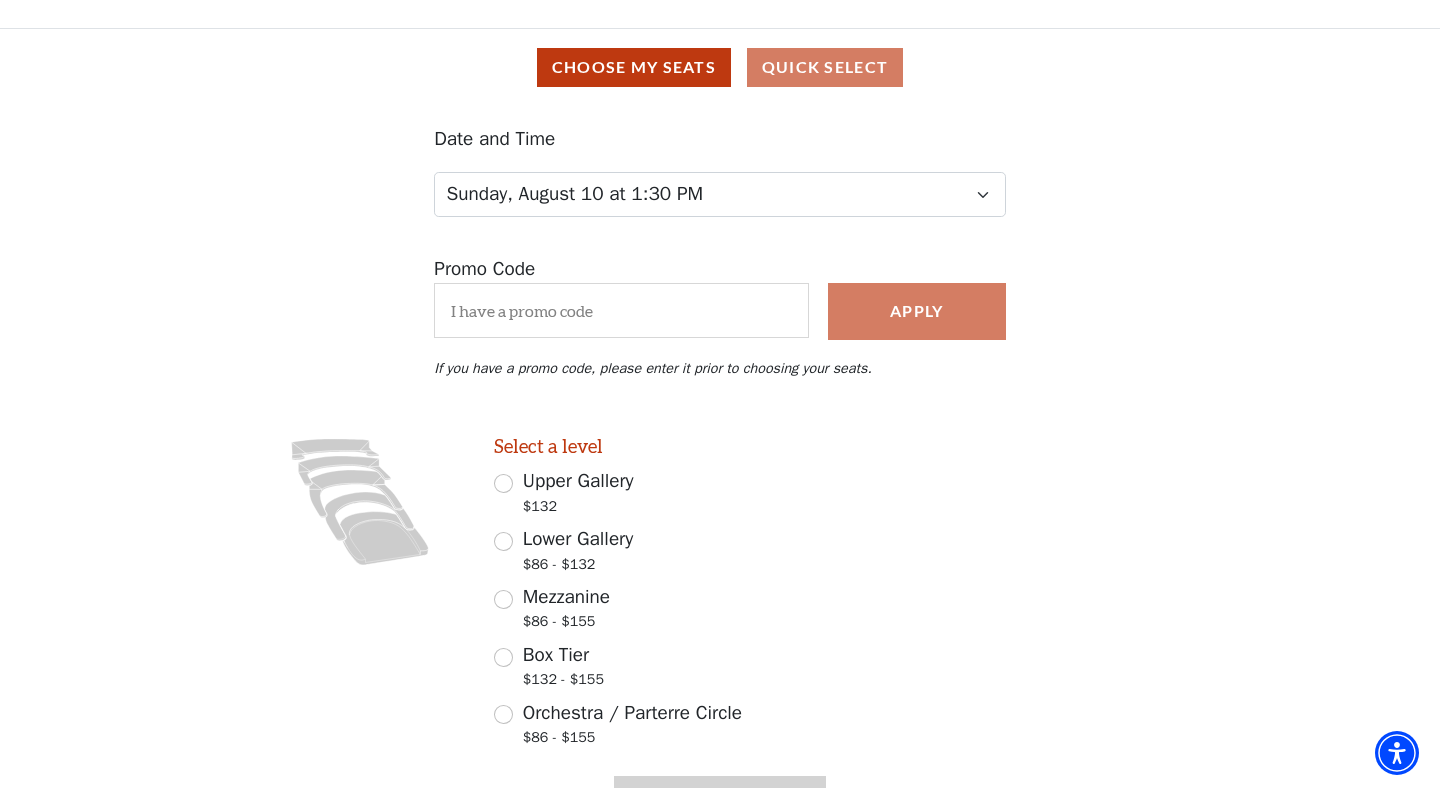 scroll, scrollTop: 125, scrollLeft: 0, axis: vertical 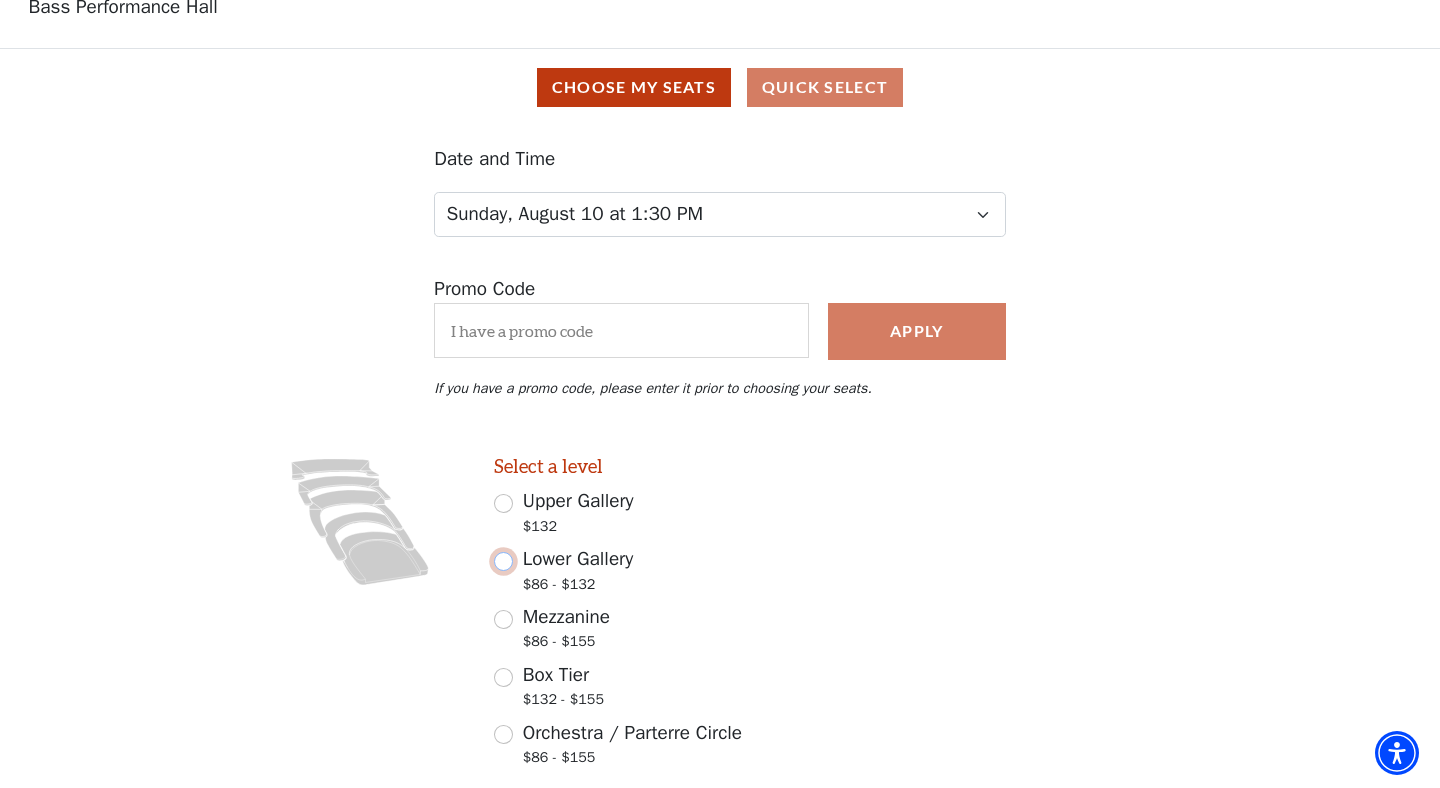 click on "Lower Gallery     $86 - $132" at bounding box center [503, 561] 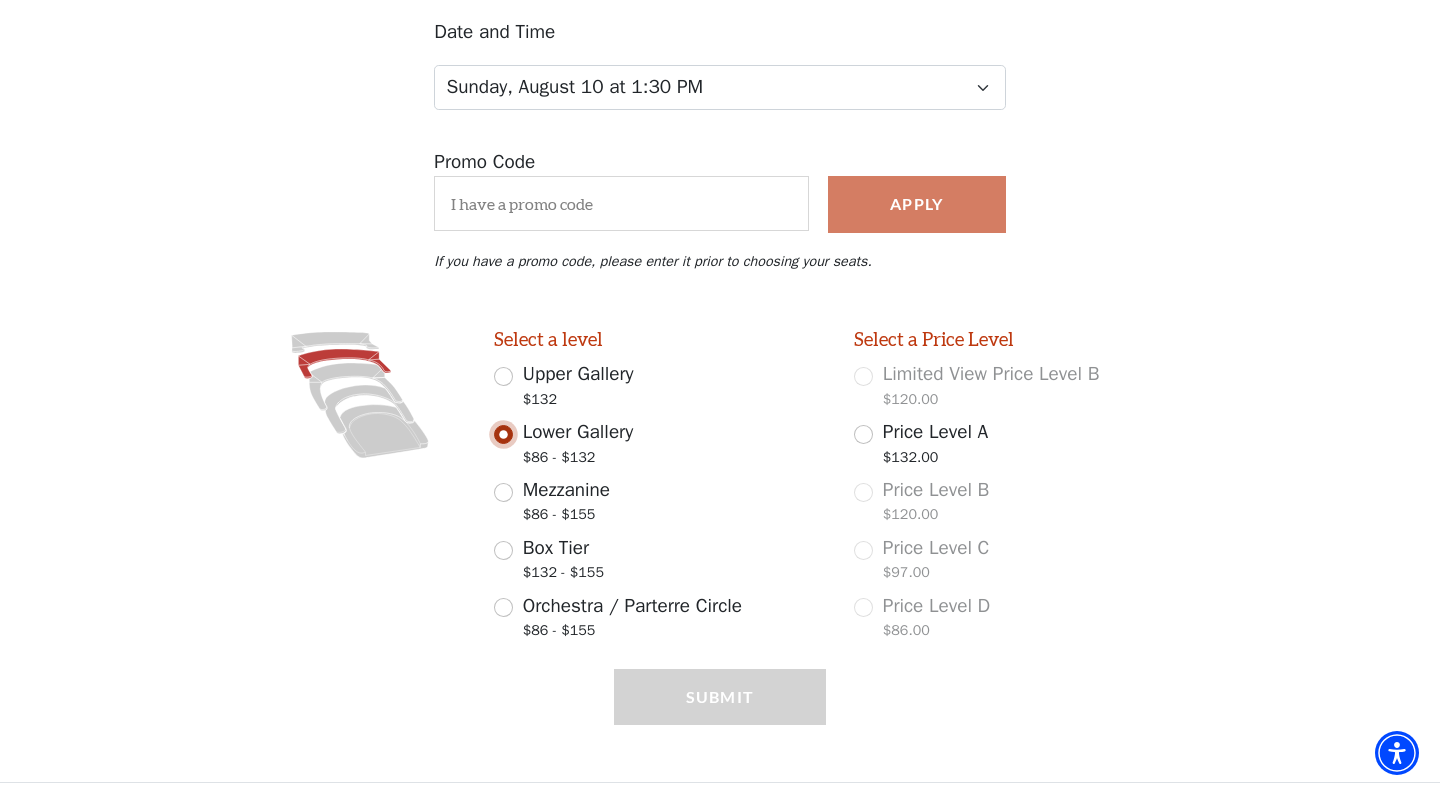 scroll, scrollTop: 257, scrollLeft: 0, axis: vertical 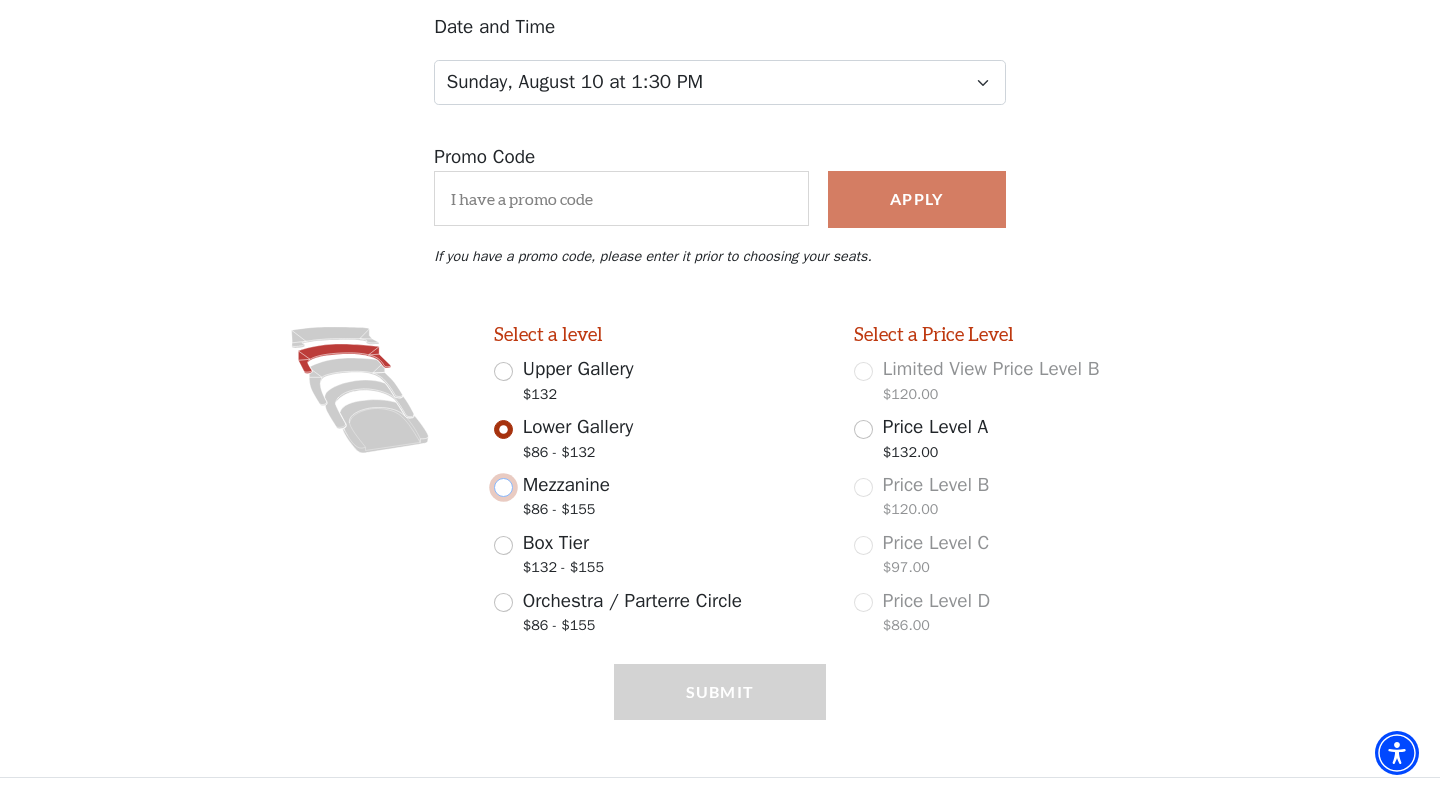 click on "Mezzanine     $86 - $155" at bounding box center [503, 487] 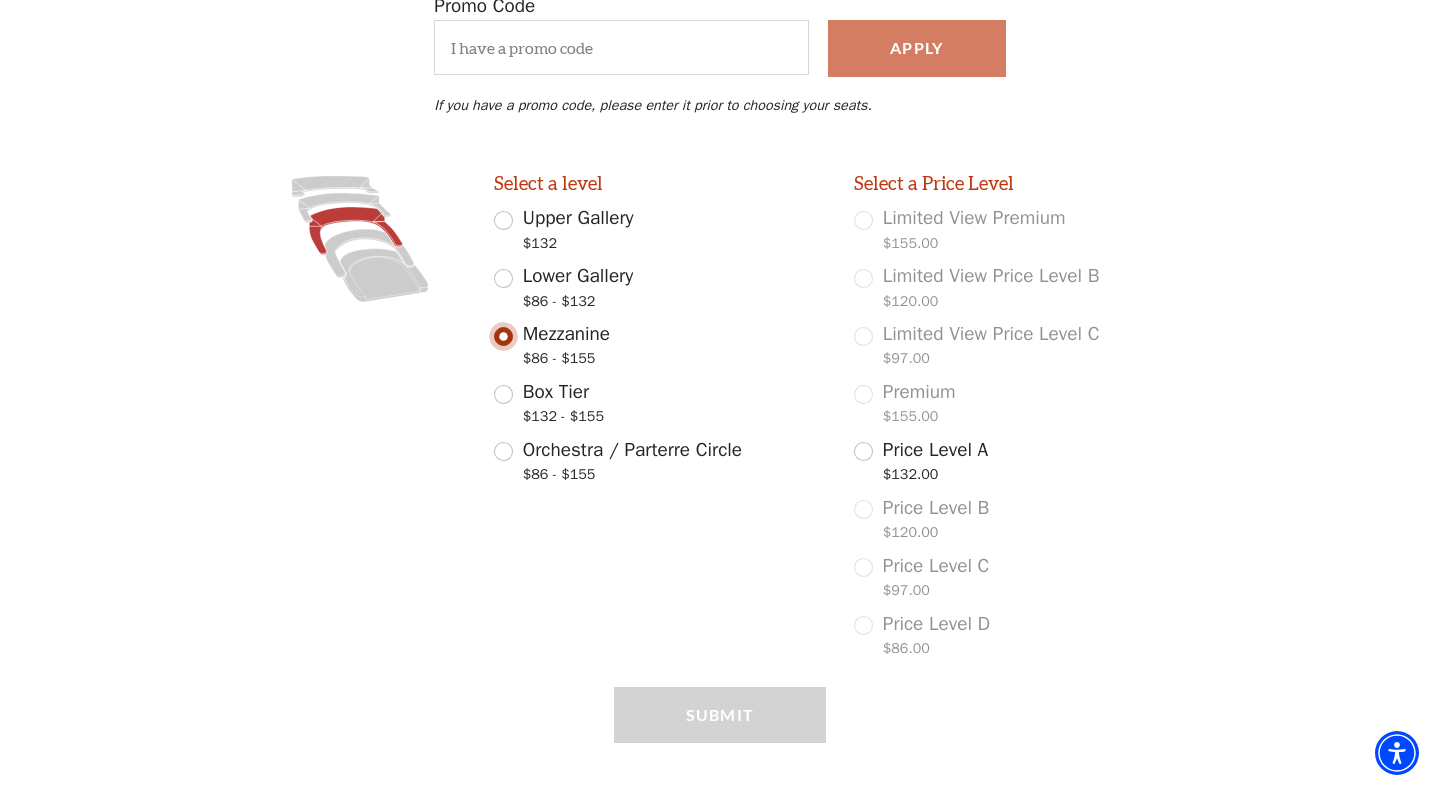 scroll, scrollTop: 431, scrollLeft: 0, axis: vertical 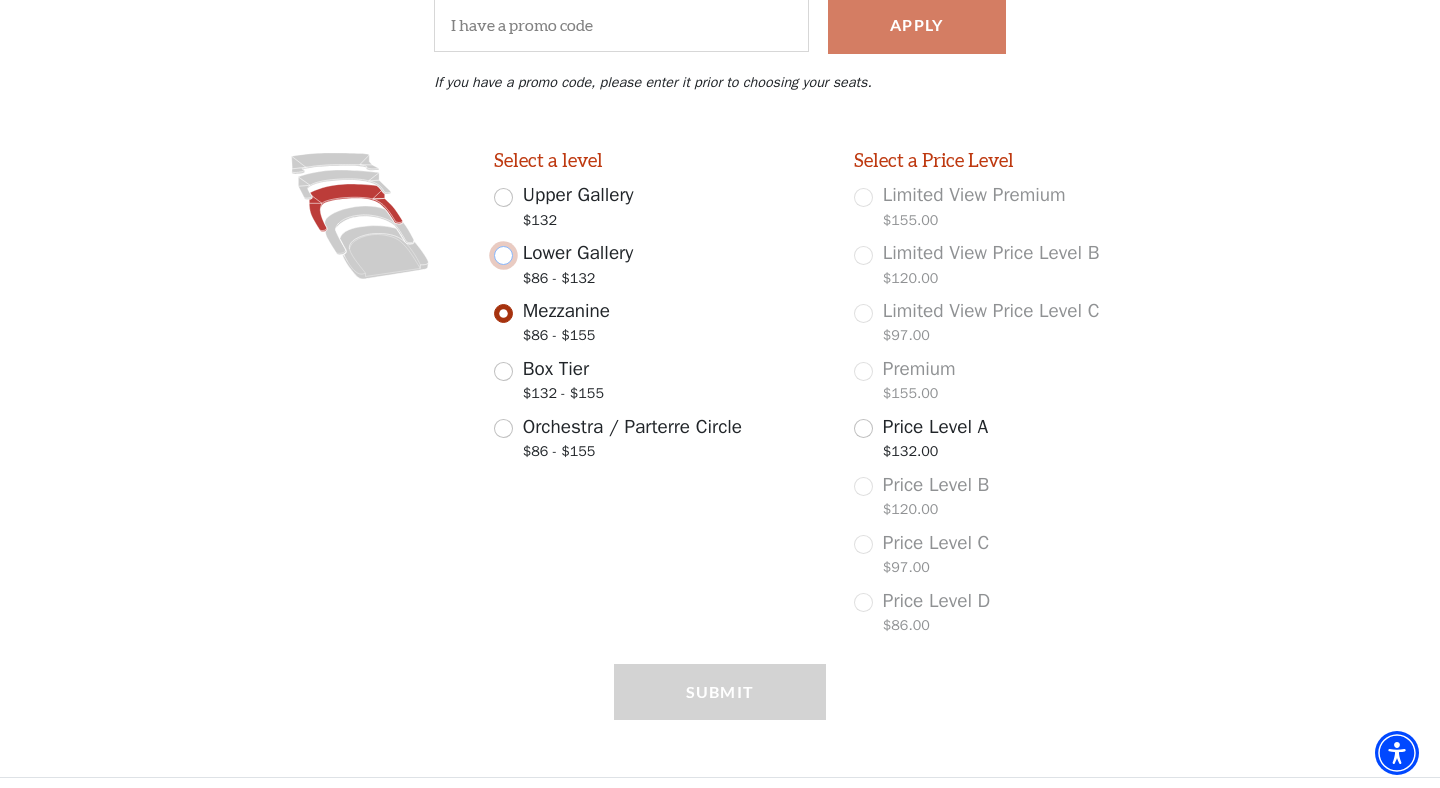 click on "Lower Gallery     $86 - $132" at bounding box center (503, 255) 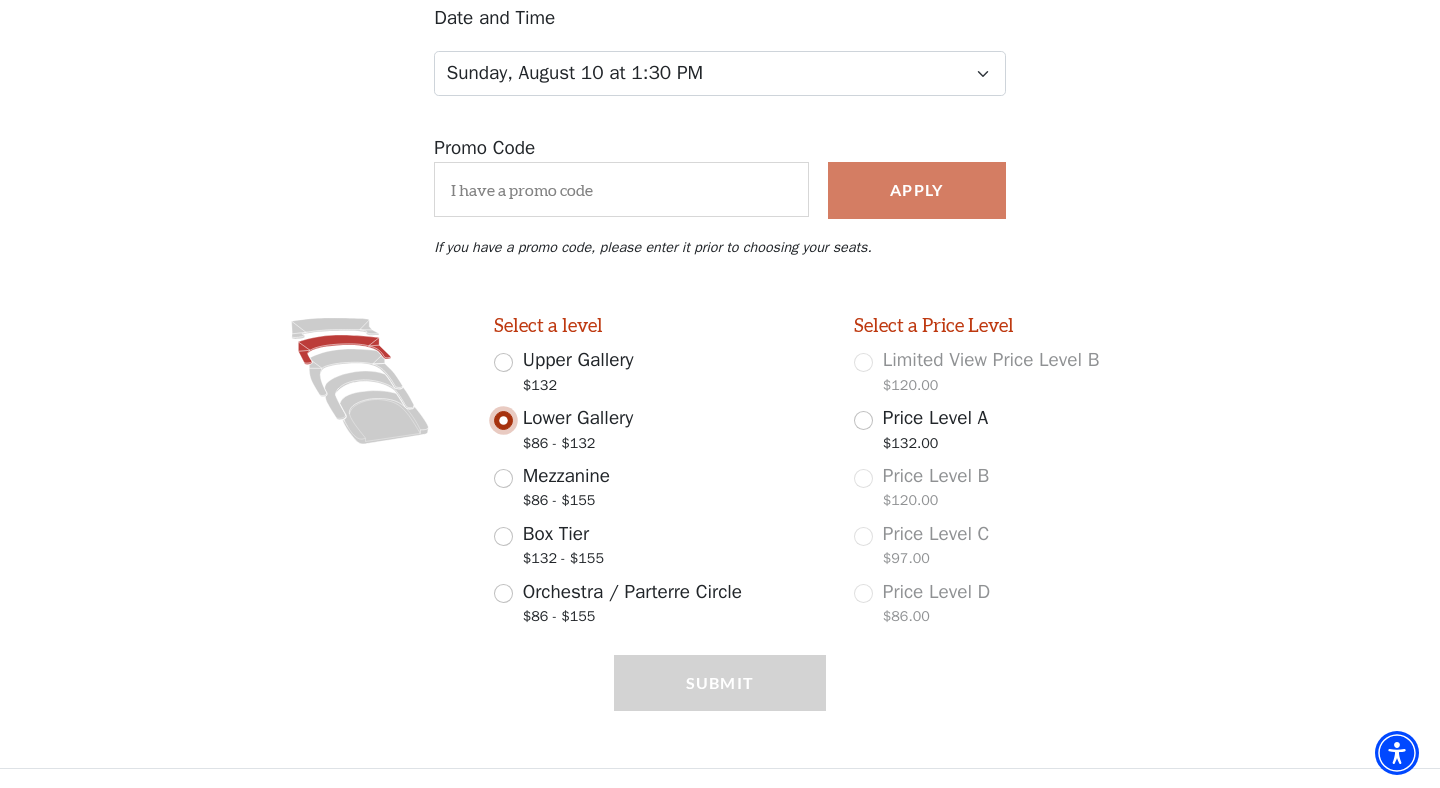 scroll, scrollTop: 257, scrollLeft: 0, axis: vertical 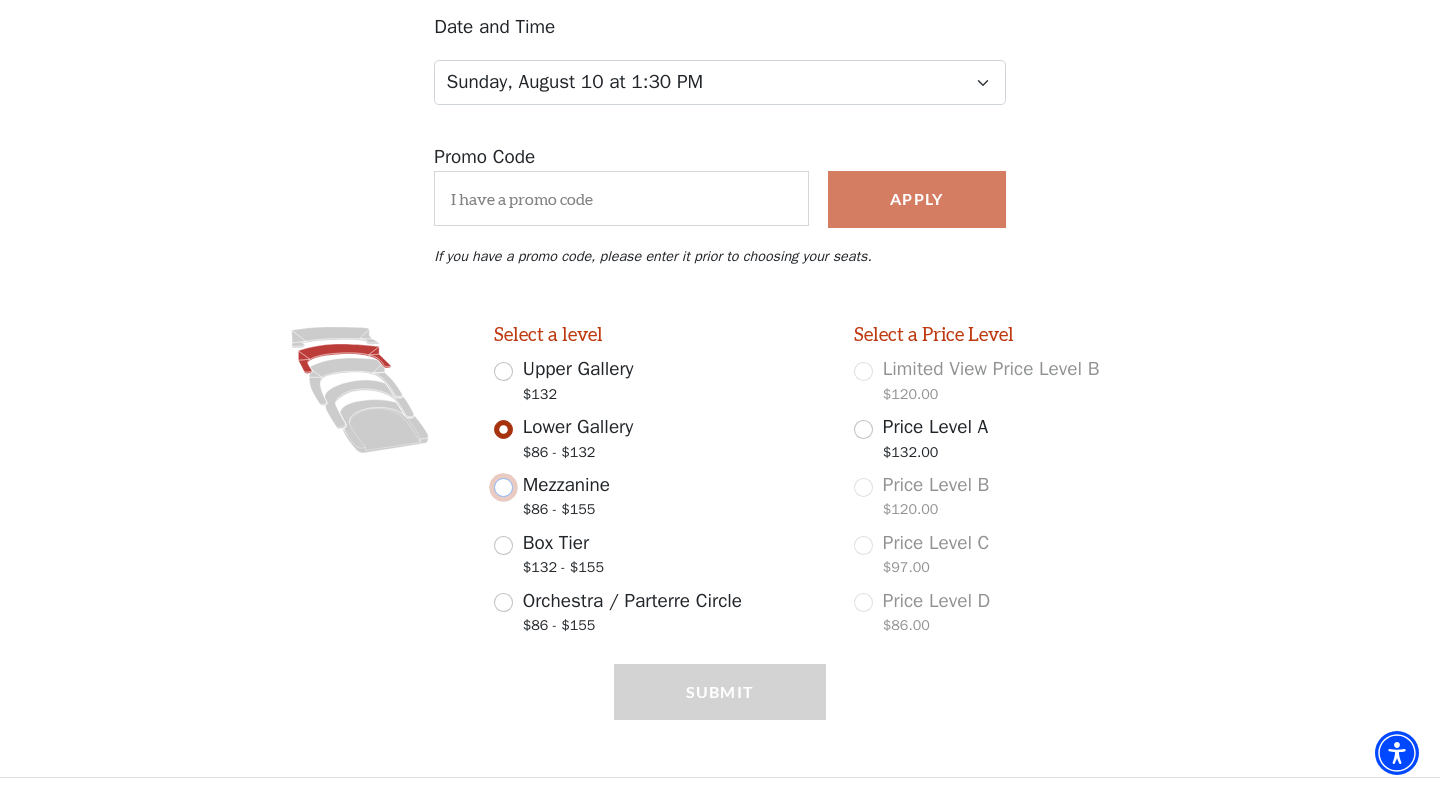 click on "Mezzanine     $86 - $155" at bounding box center (503, 487) 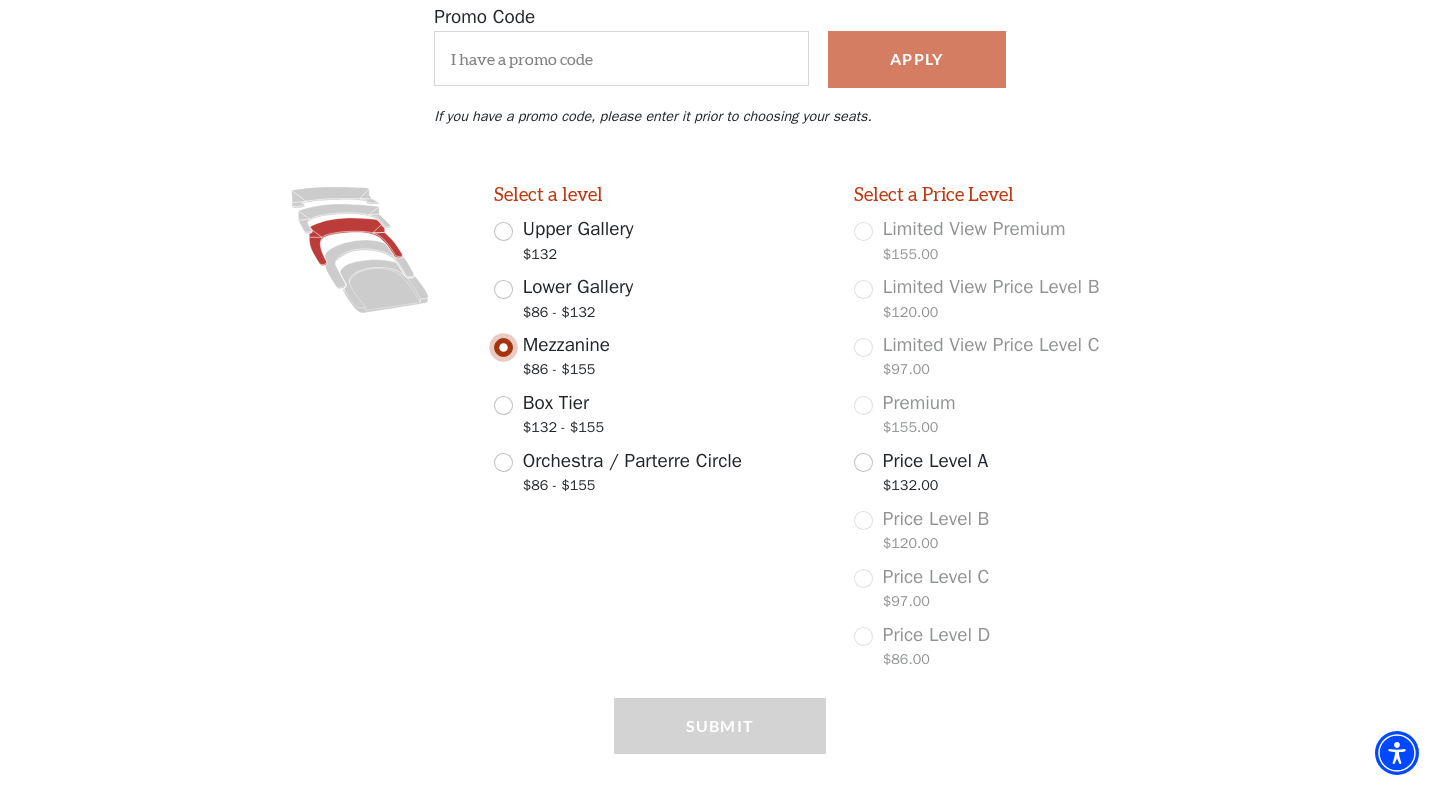 scroll, scrollTop: 431, scrollLeft: 0, axis: vertical 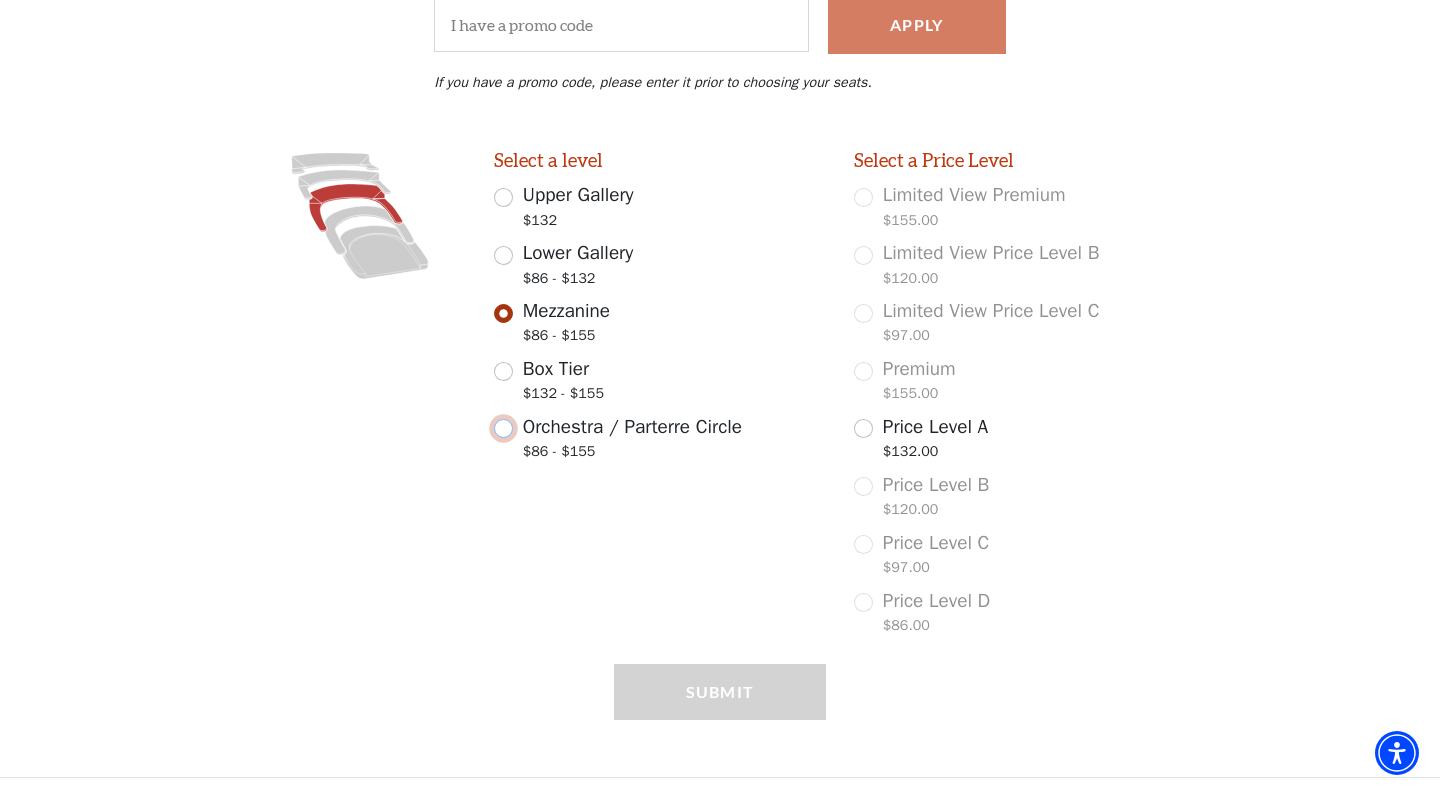 click on "Orchestra / Parterre Circle     $86 - $155" at bounding box center (503, 428) 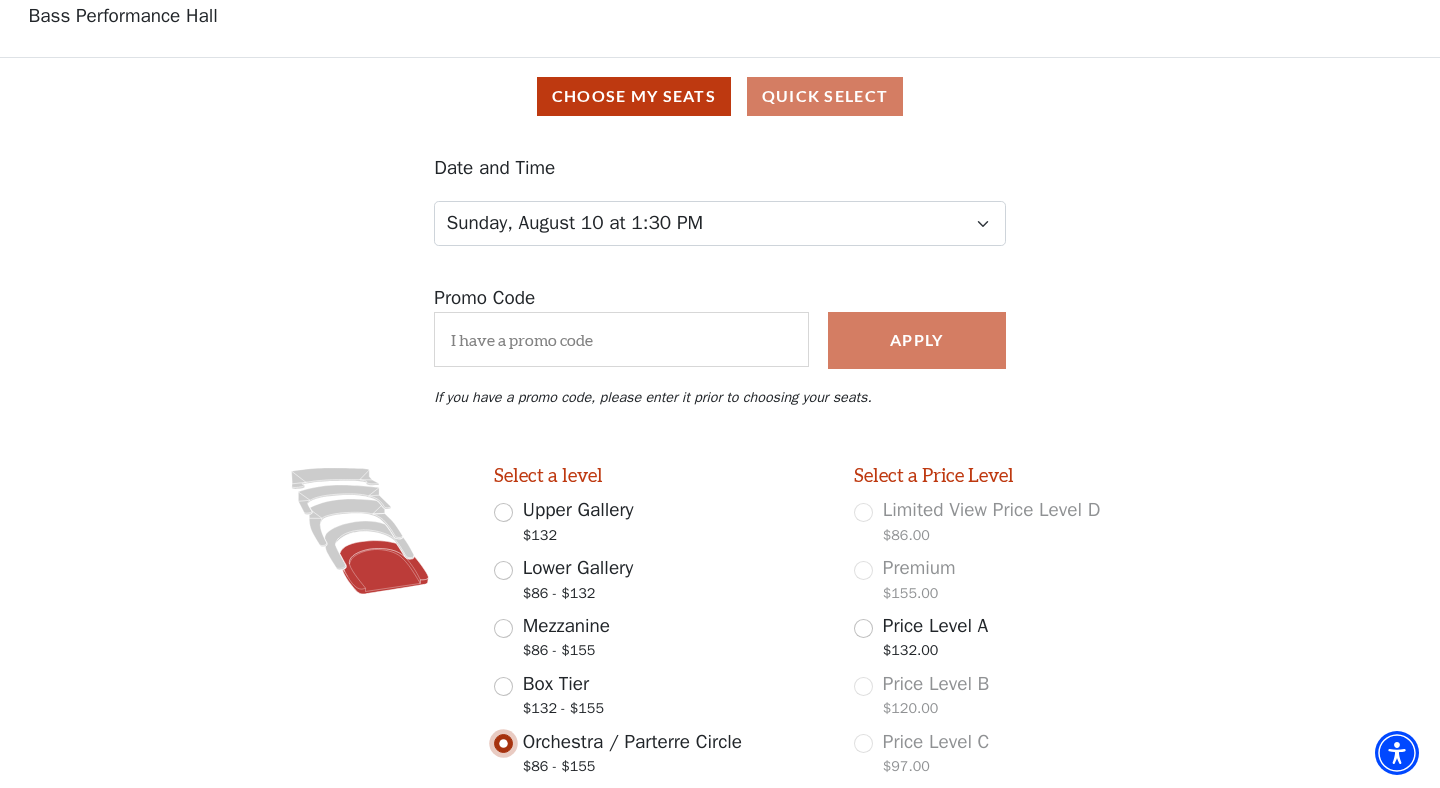 scroll, scrollTop: 194, scrollLeft: 0, axis: vertical 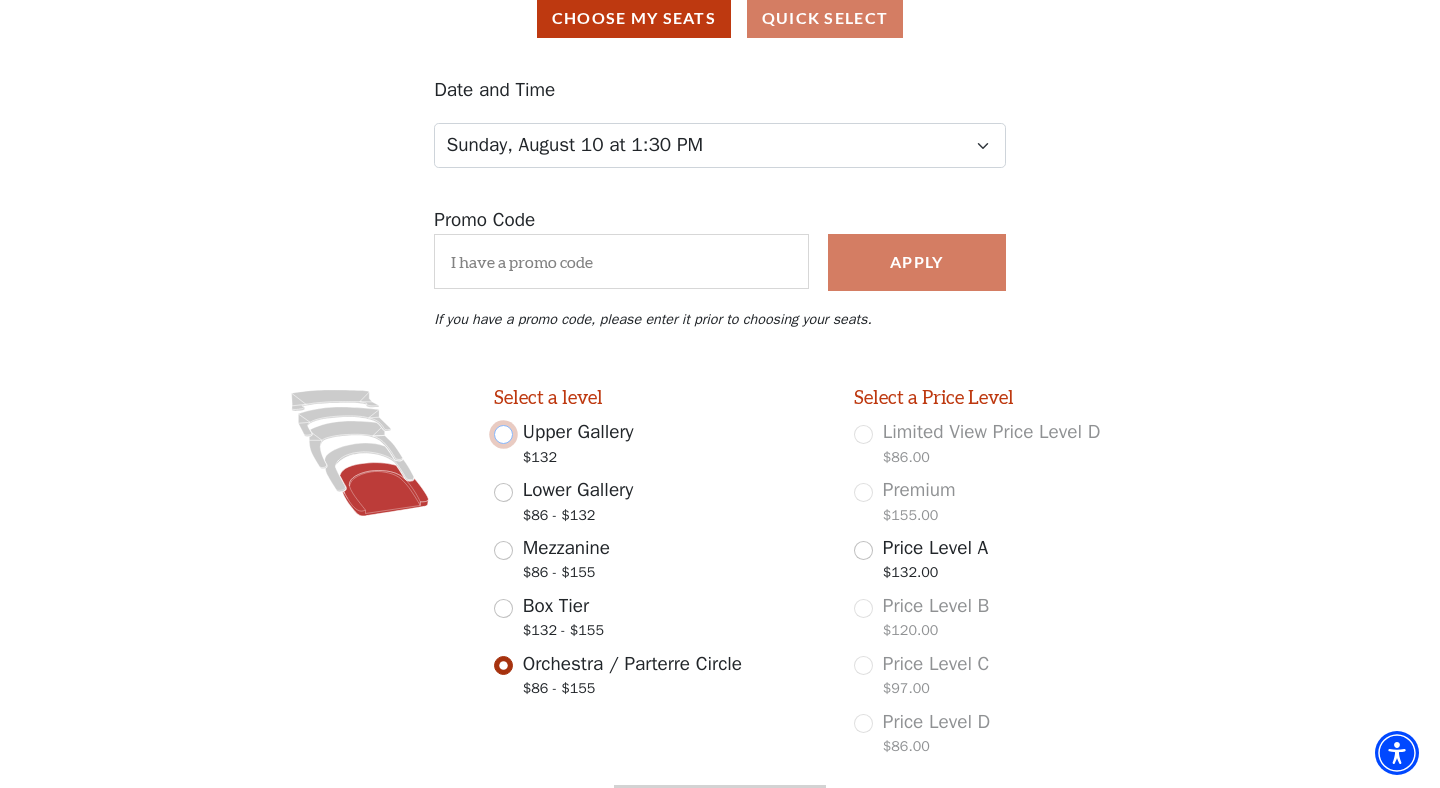 click on "Upper Gallery     $132" at bounding box center [503, 434] 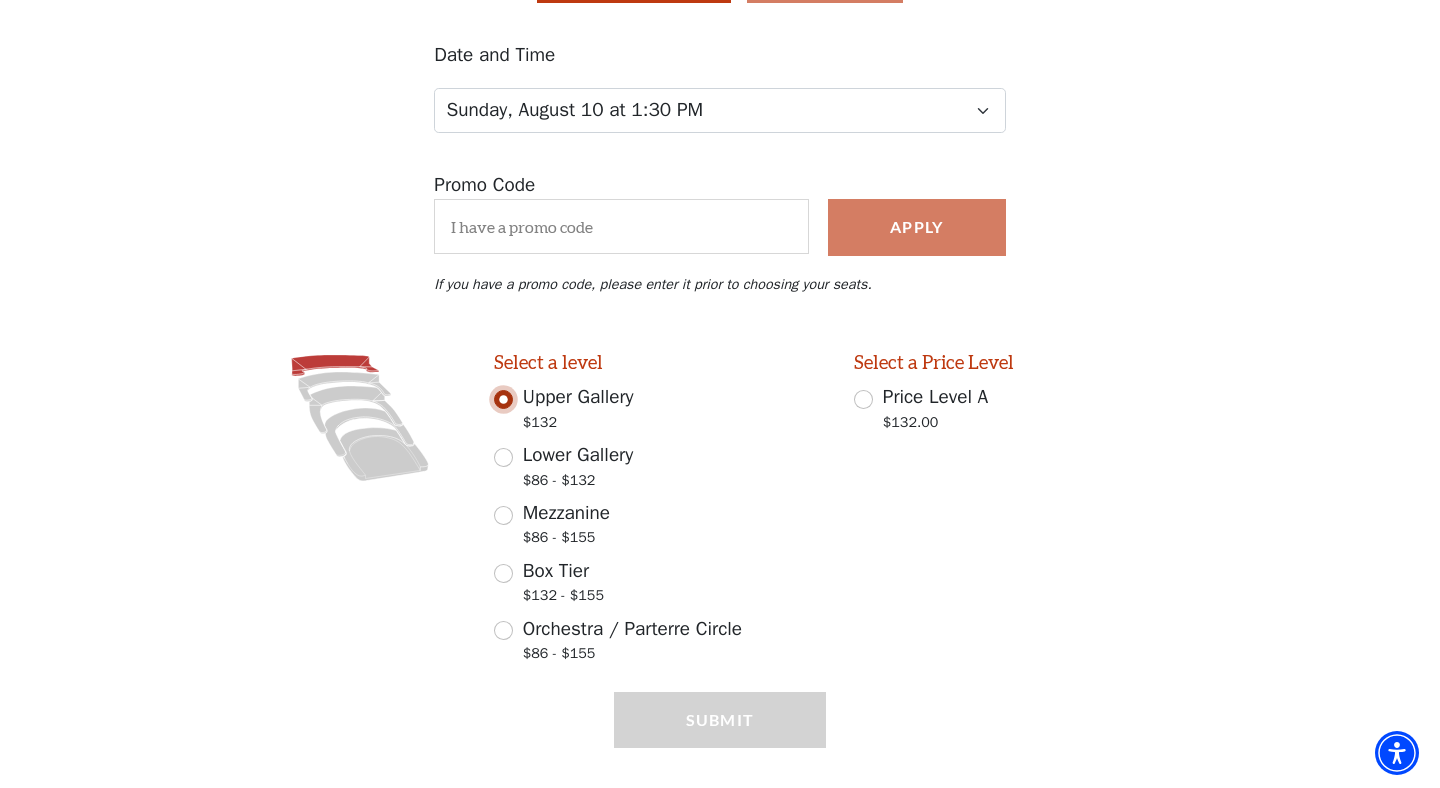 scroll, scrollTop: 257, scrollLeft: 0, axis: vertical 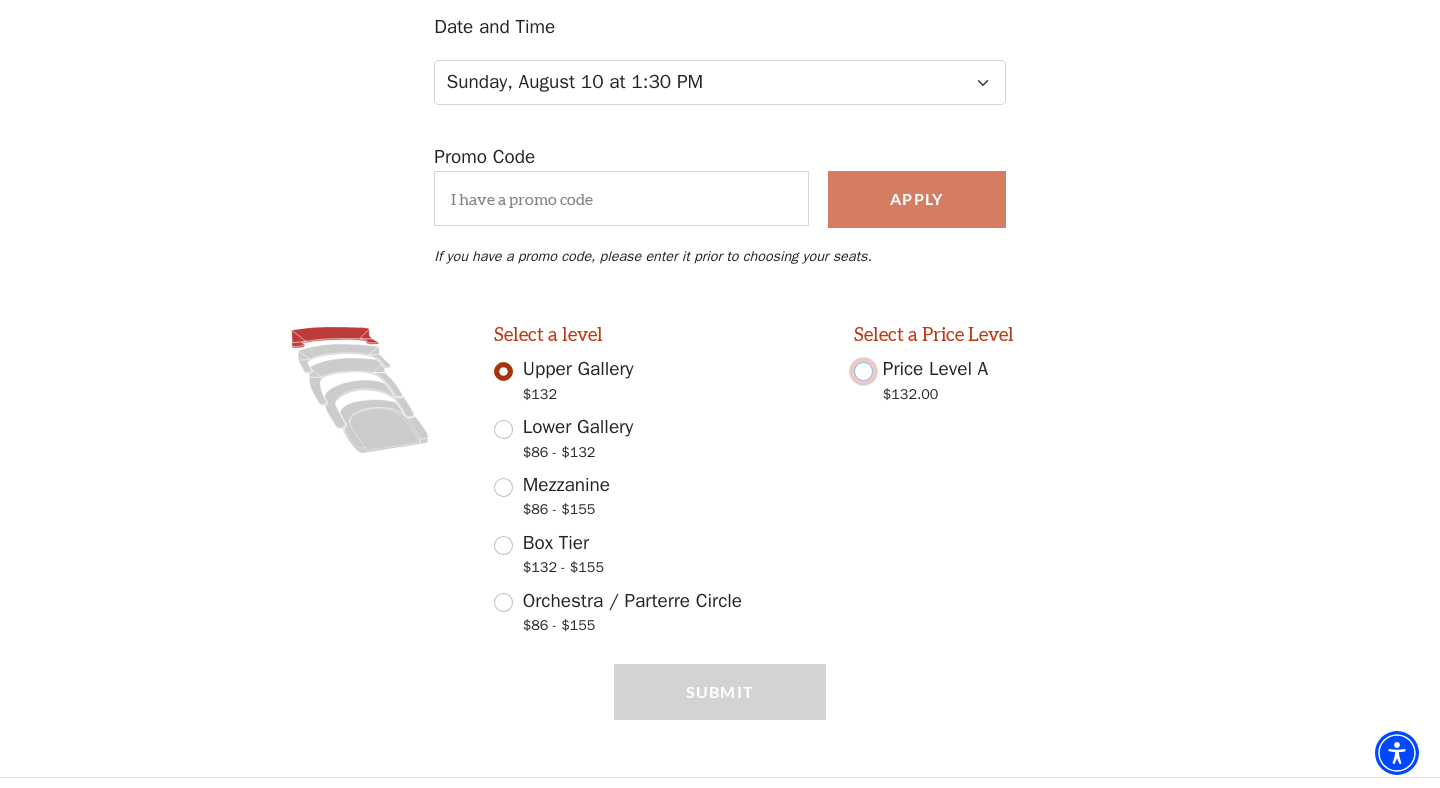 click on "Price Level A $132.00" at bounding box center [863, 371] 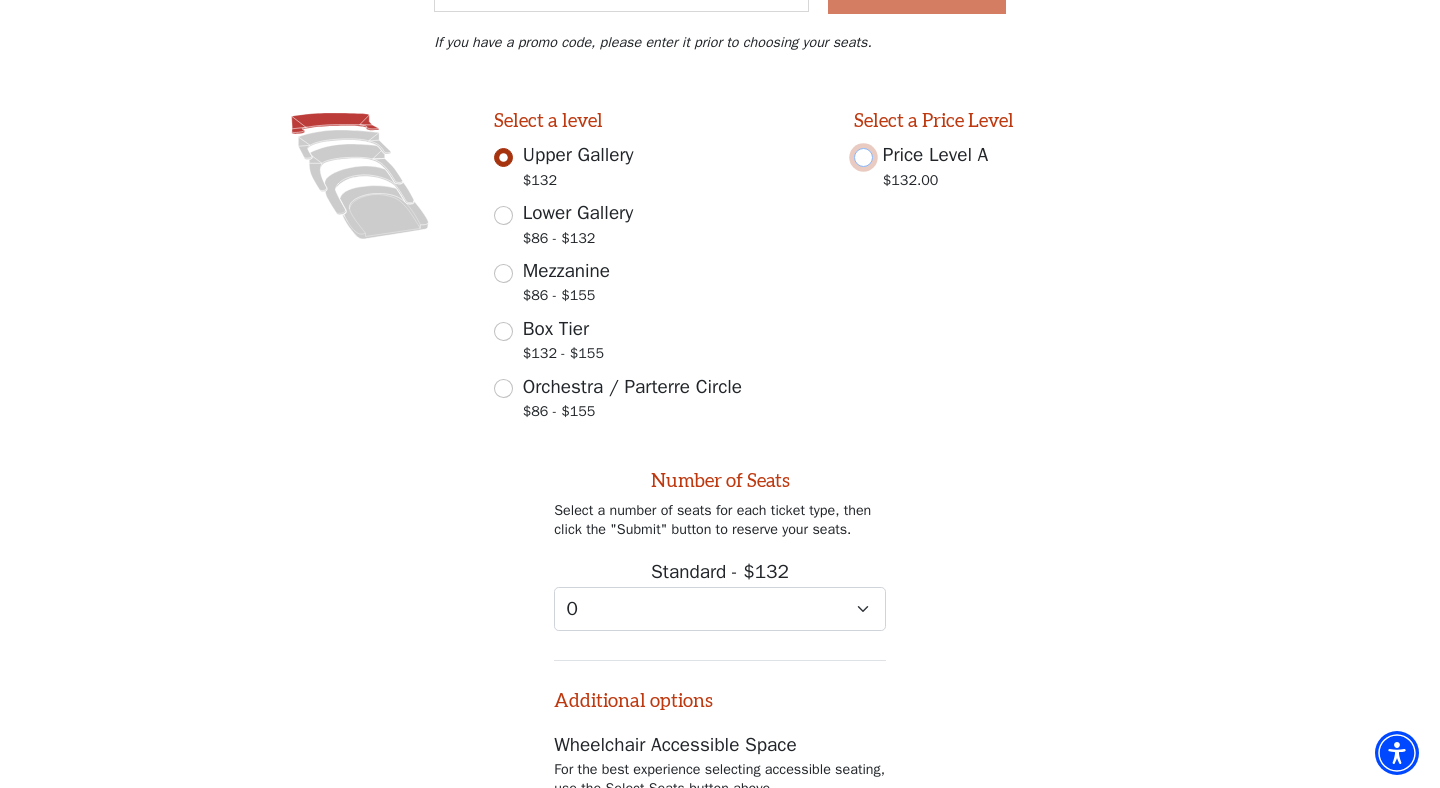scroll, scrollTop: 458, scrollLeft: 0, axis: vertical 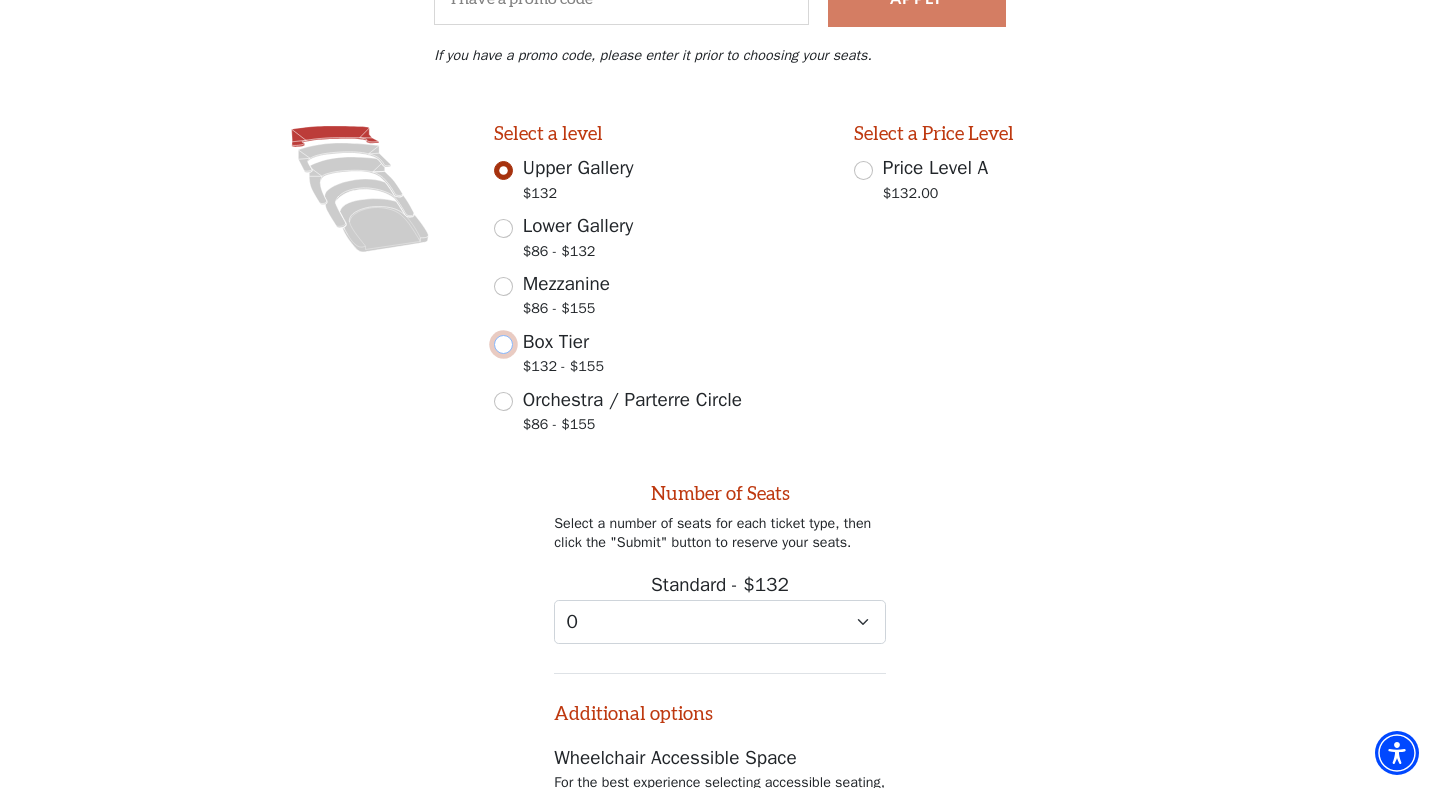 click on "Box Tier     $132 - $155" at bounding box center (503, 344) 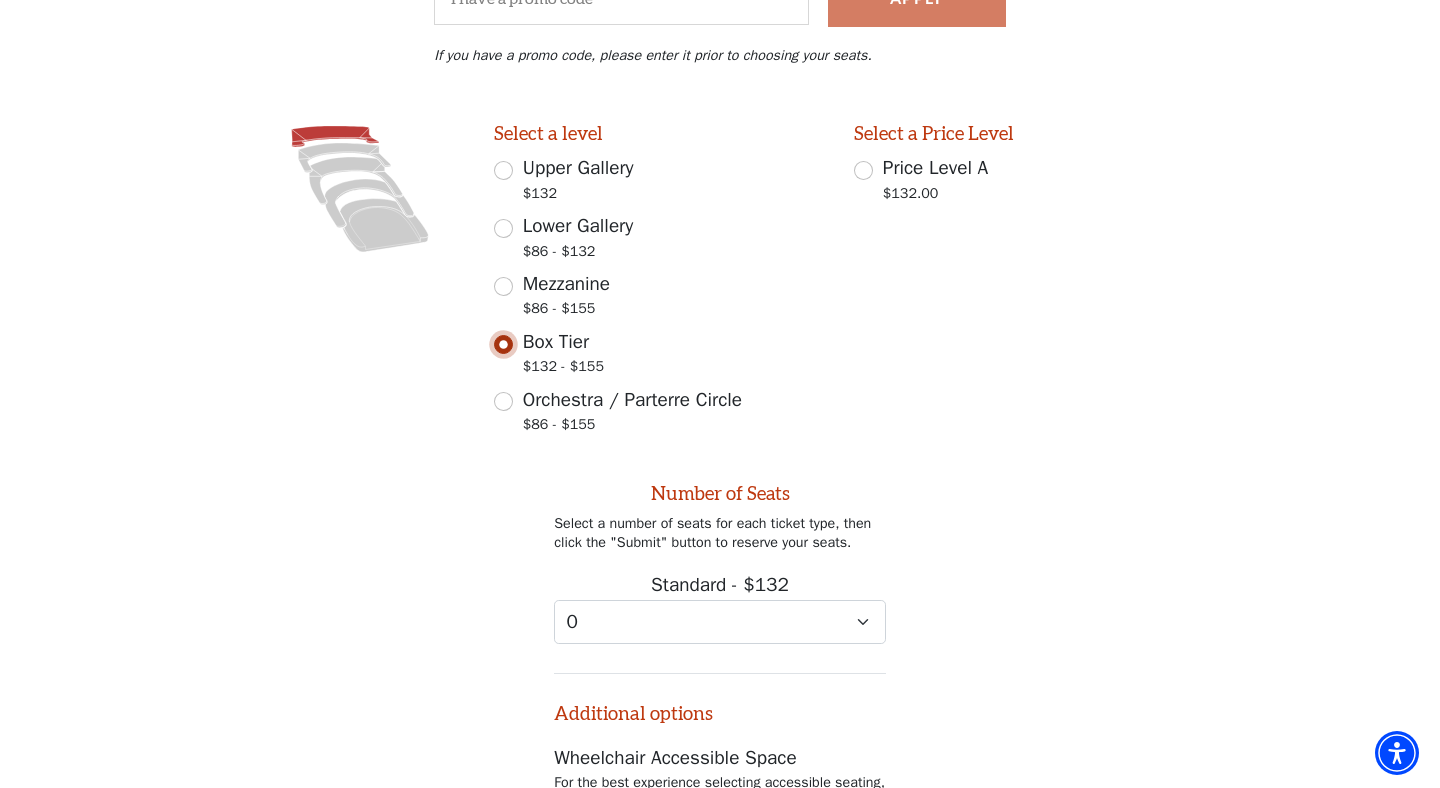 scroll, scrollTop: 257, scrollLeft: 0, axis: vertical 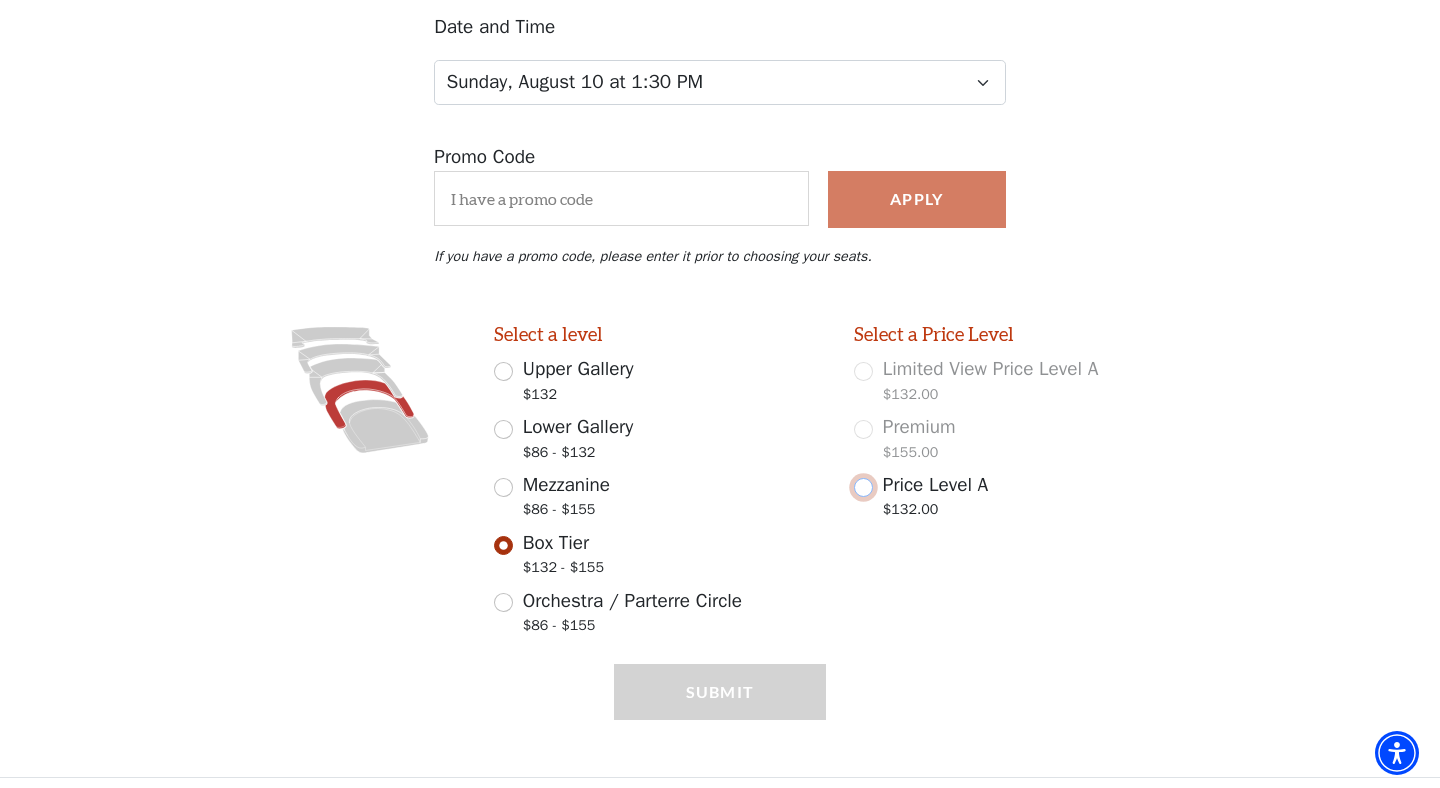 click on "Price Level A $132.00" at bounding box center (863, 487) 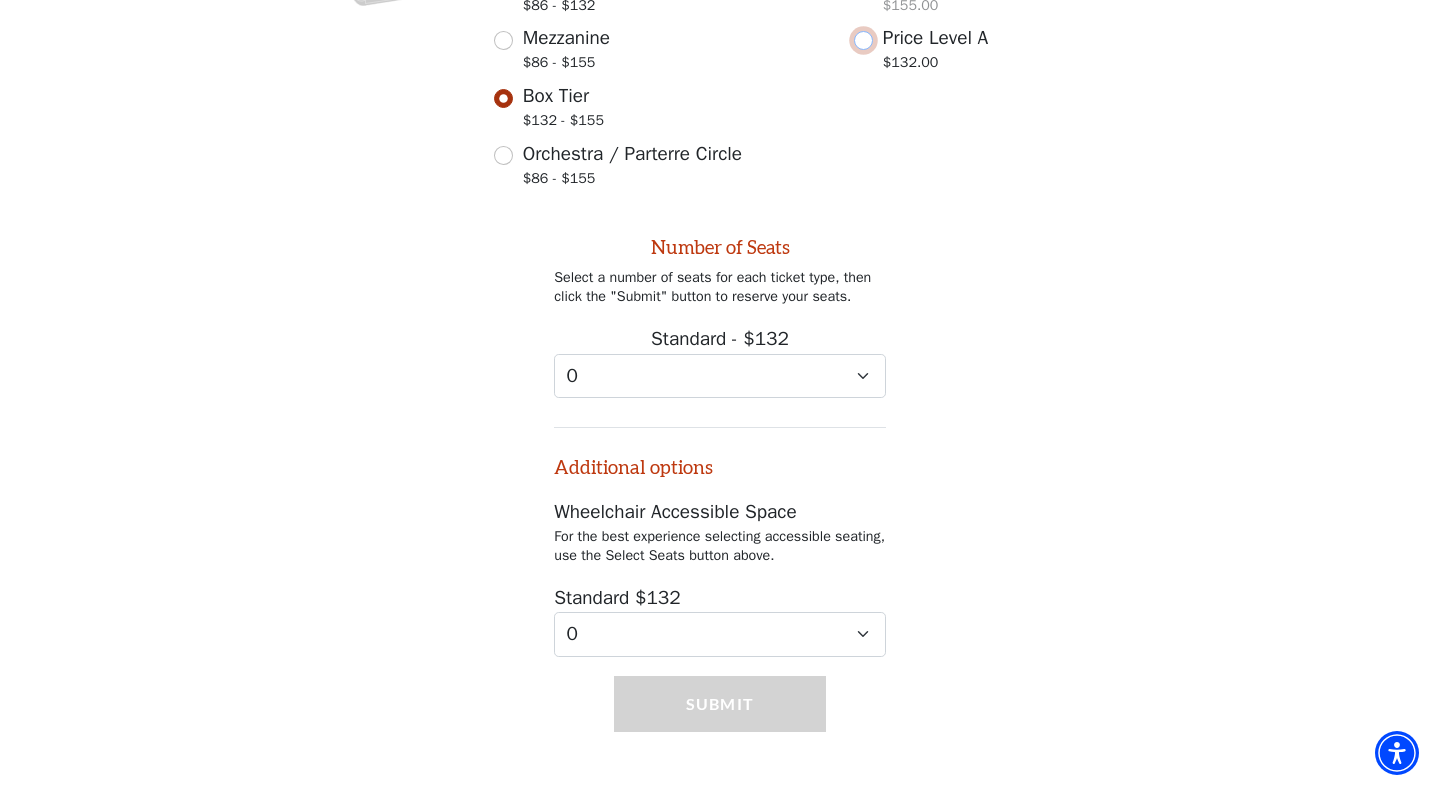 scroll, scrollTop: 708, scrollLeft: 0, axis: vertical 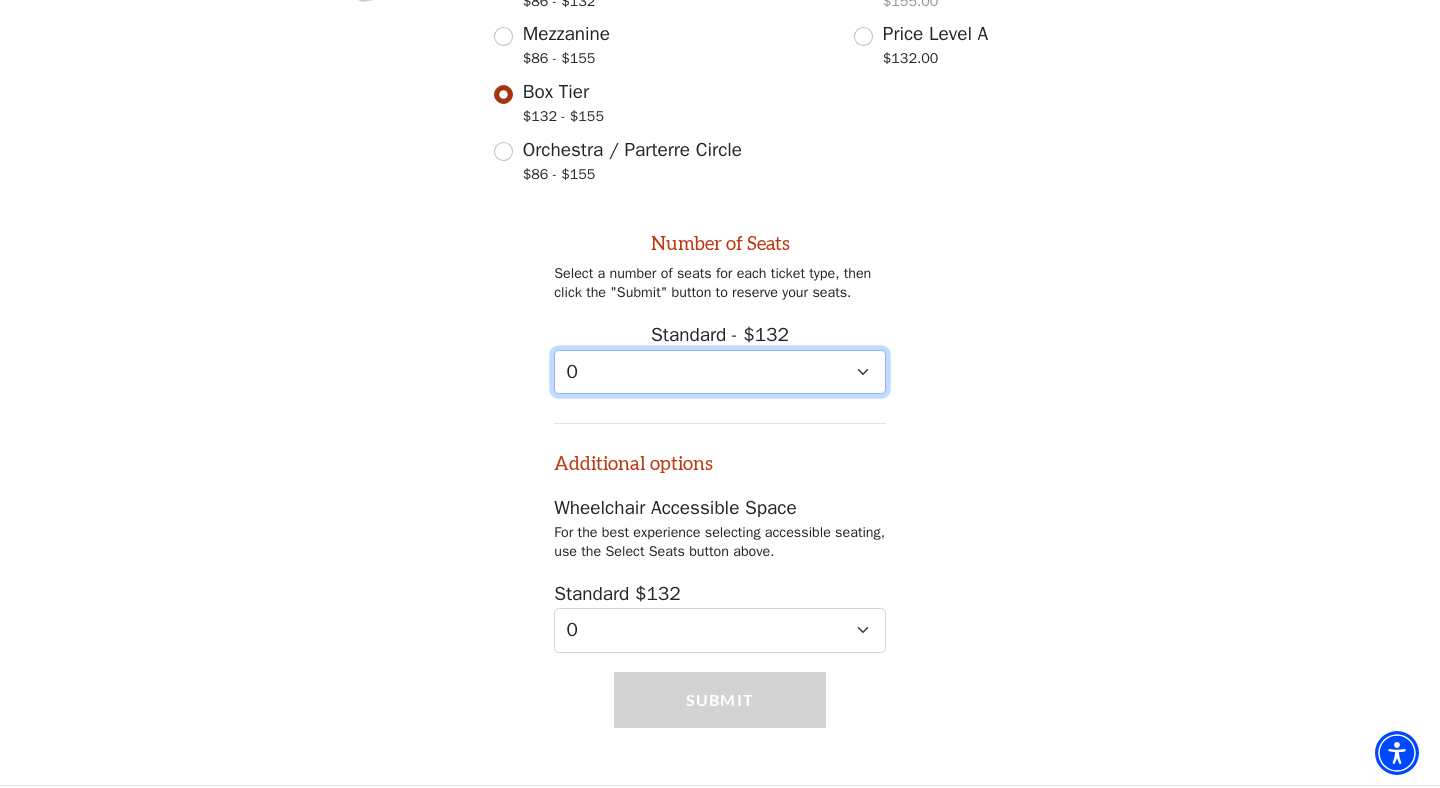 click on "0 1 2 3 4 5 6 7 8 9" at bounding box center (720, 372) 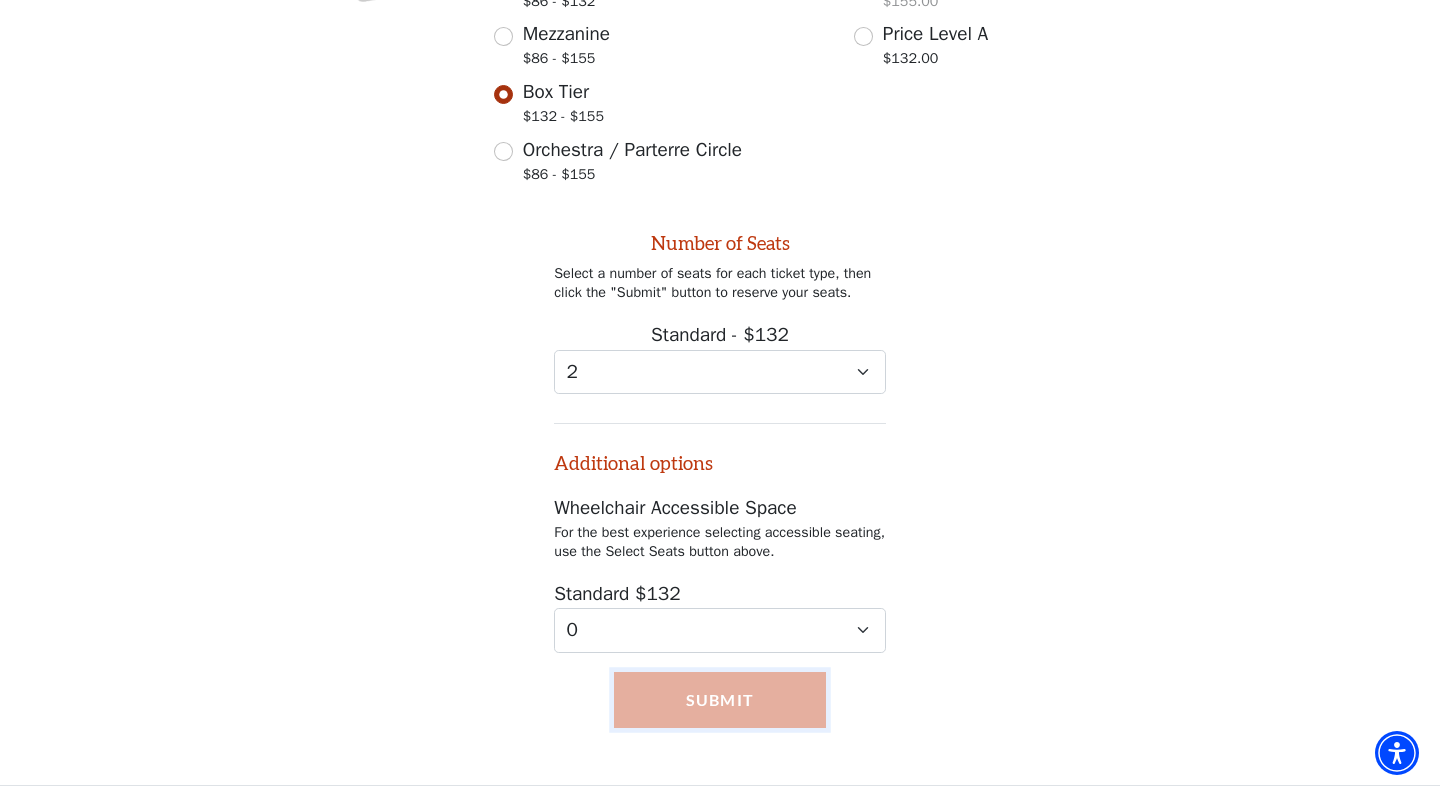 click on "Submit" at bounding box center (720, 700) 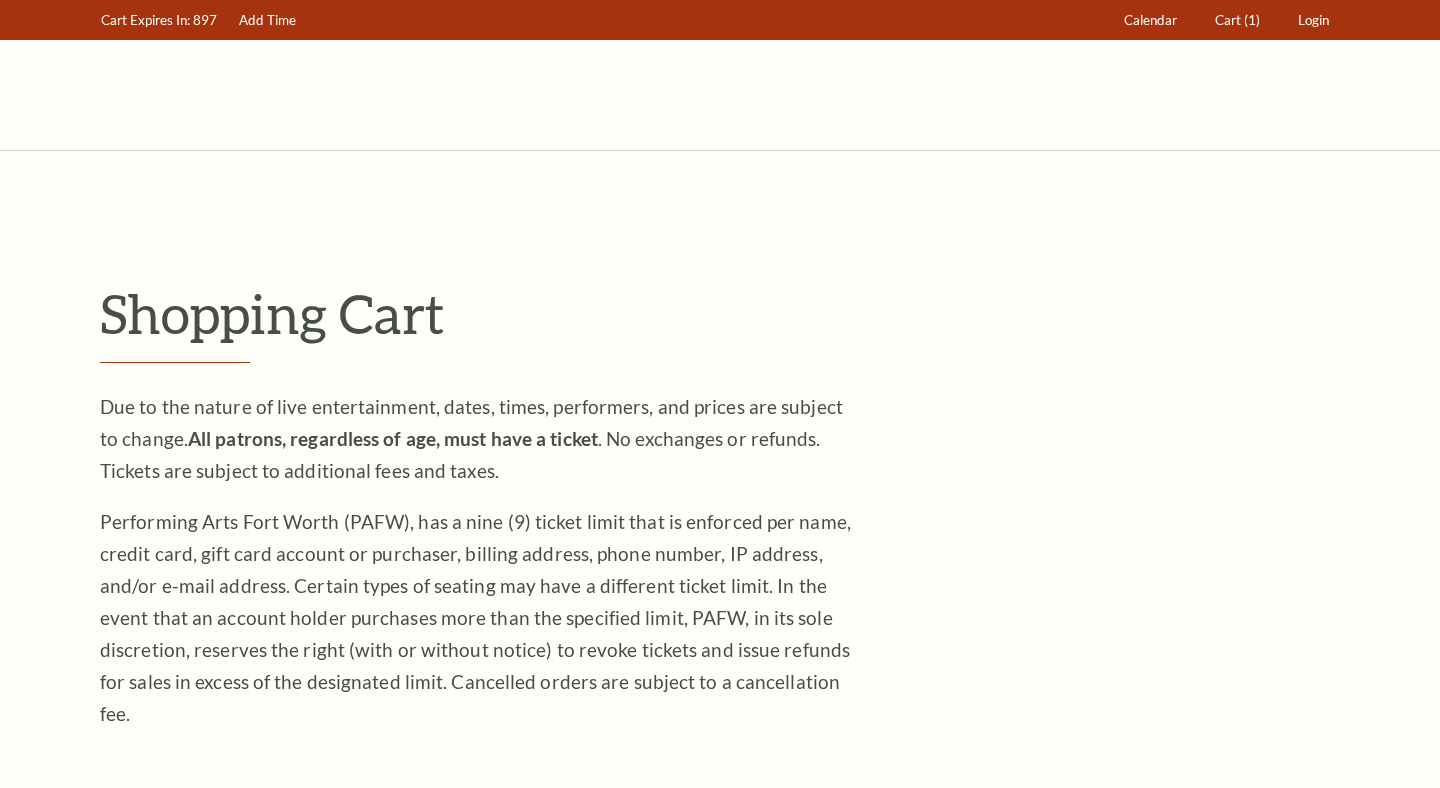 scroll, scrollTop: 0, scrollLeft: 0, axis: both 